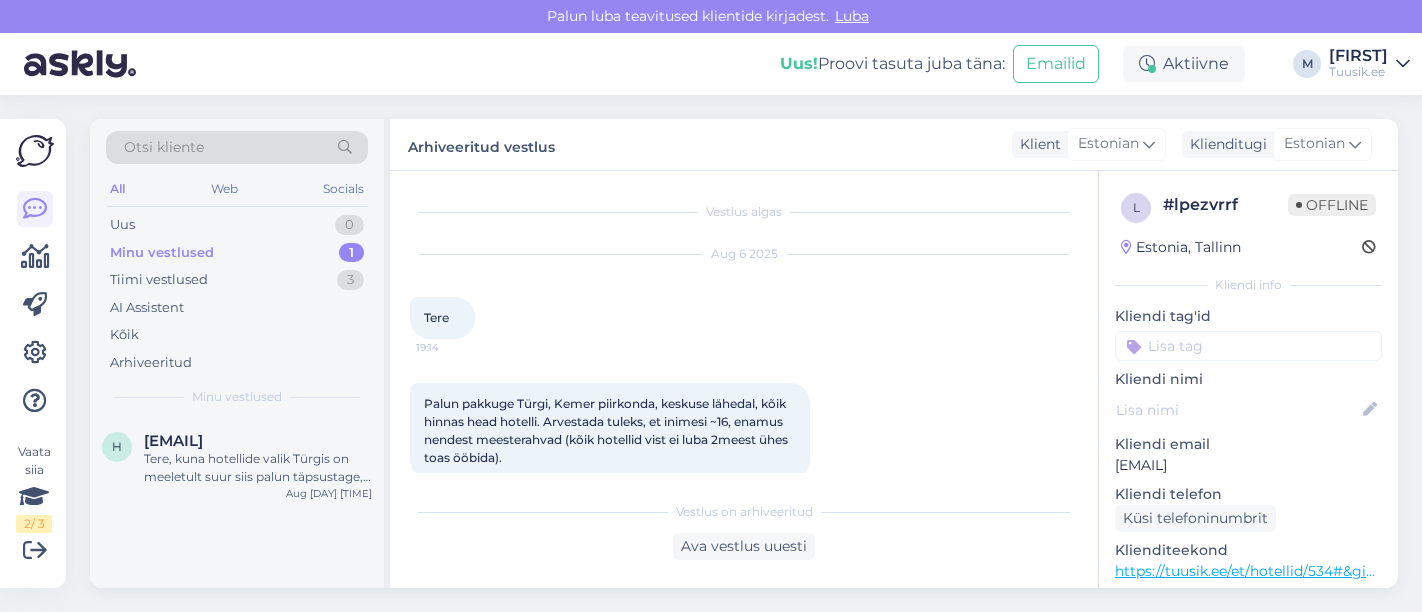 scroll, scrollTop: 0, scrollLeft: 0, axis: both 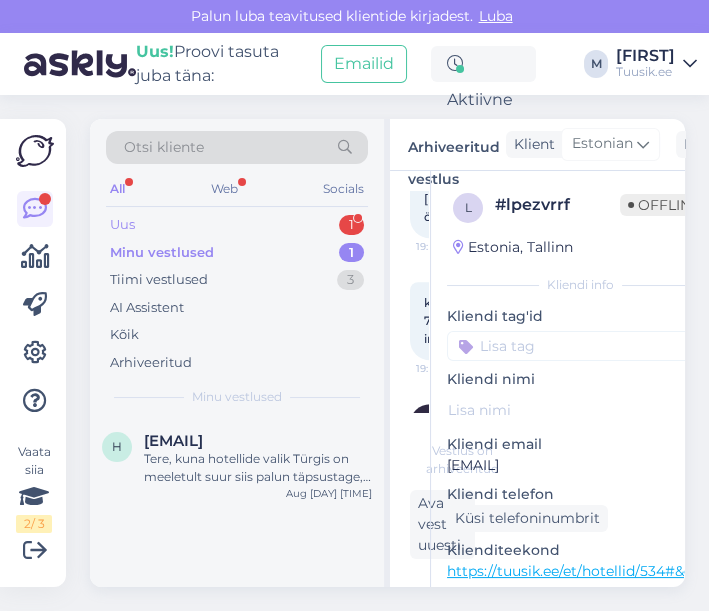 click on "Uus 1" at bounding box center (237, 225) 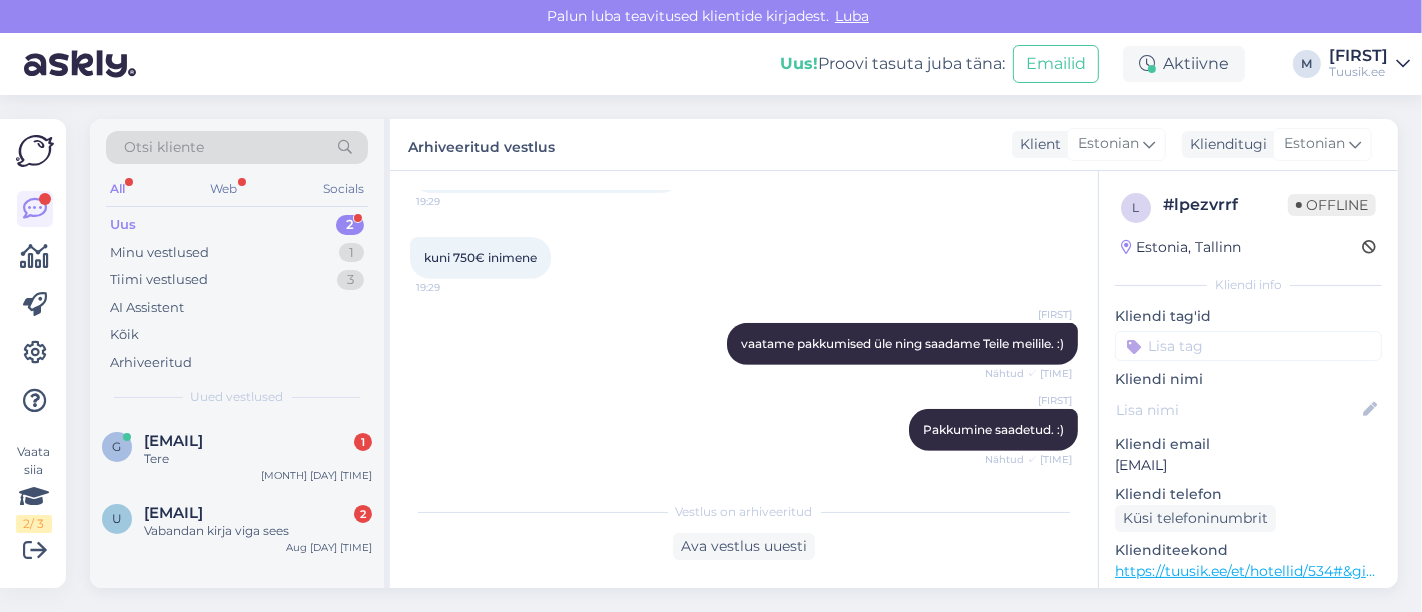 scroll, scrollTop: 743, scrollLeft: 0, axis: vertical 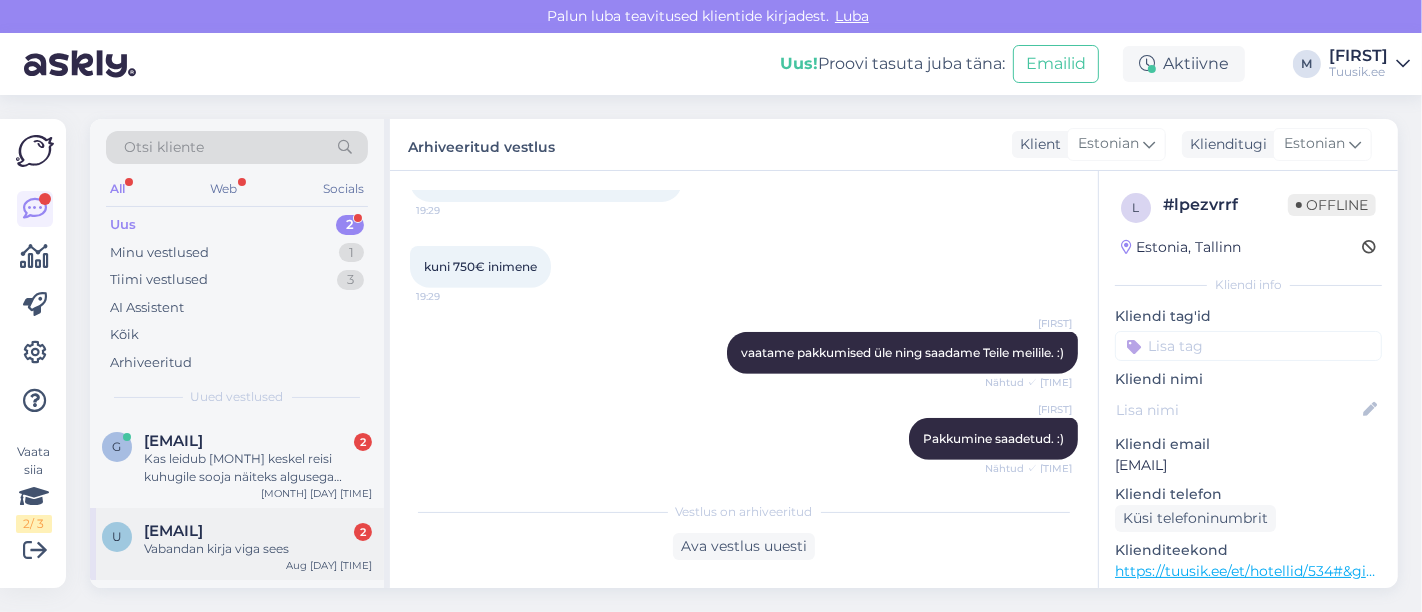 click on "[EMAIL]" at bounding box center (173, 531) 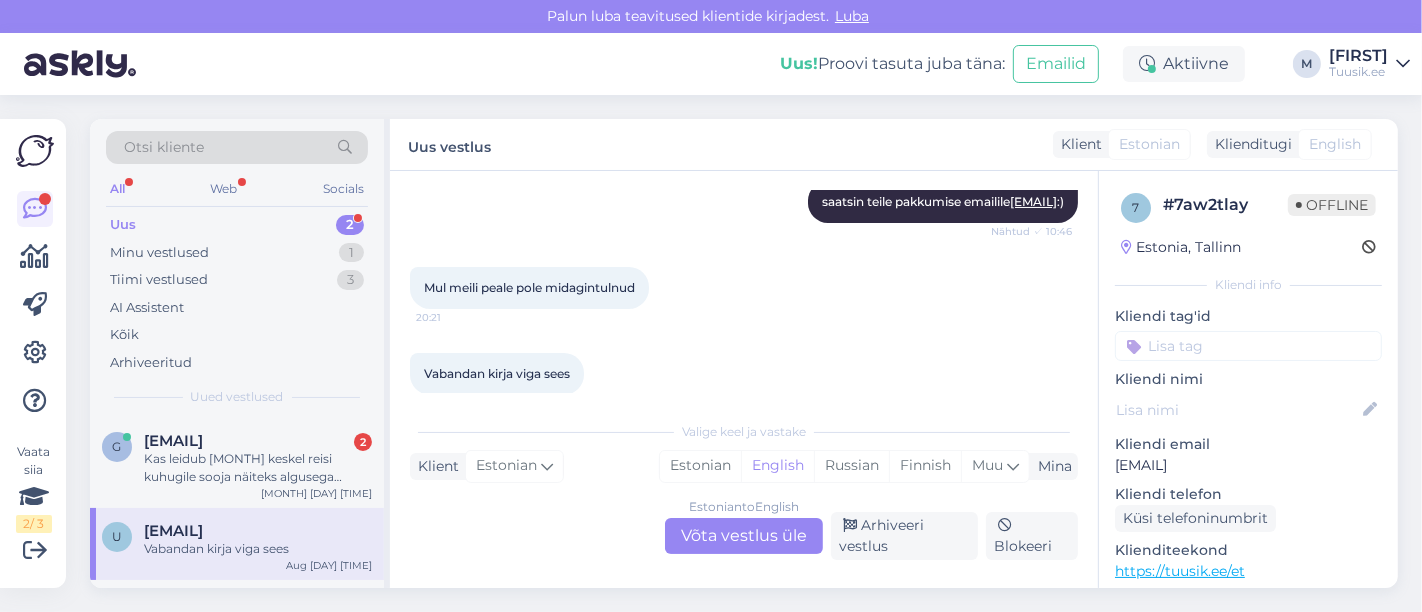 scroll, scrollTop: 277, scrollLeft: 0, axis: vertical 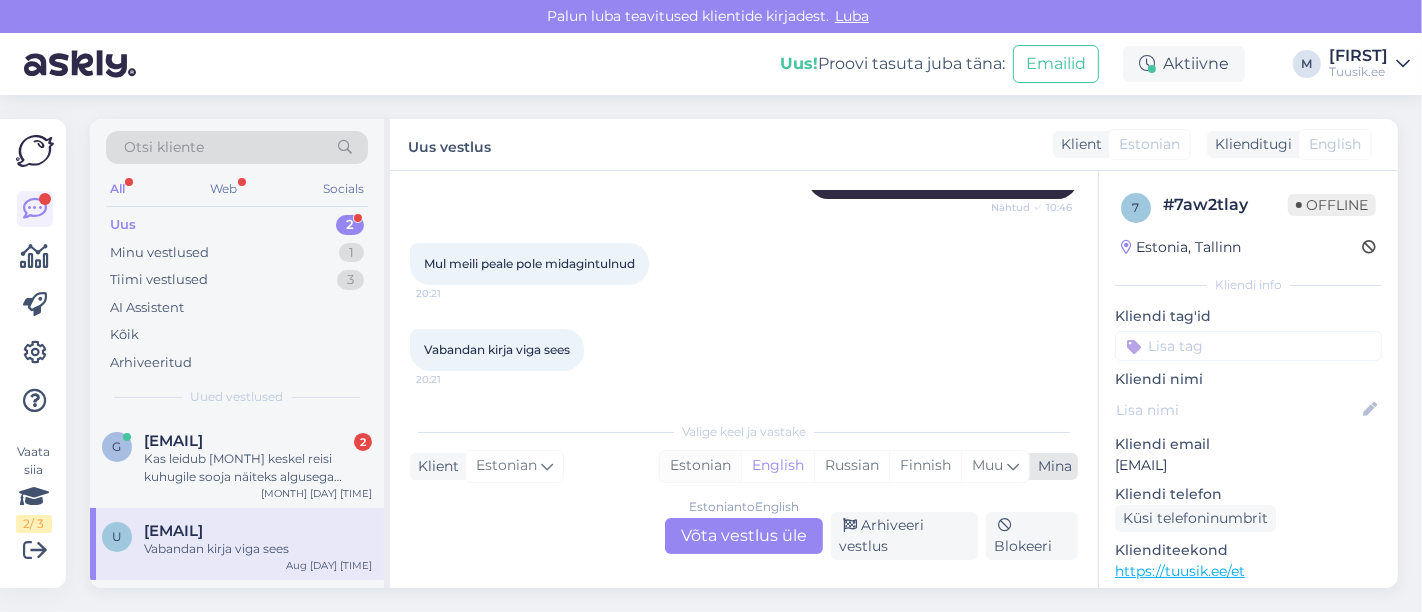 click on "Estonian" at bounding box center [700, 466] 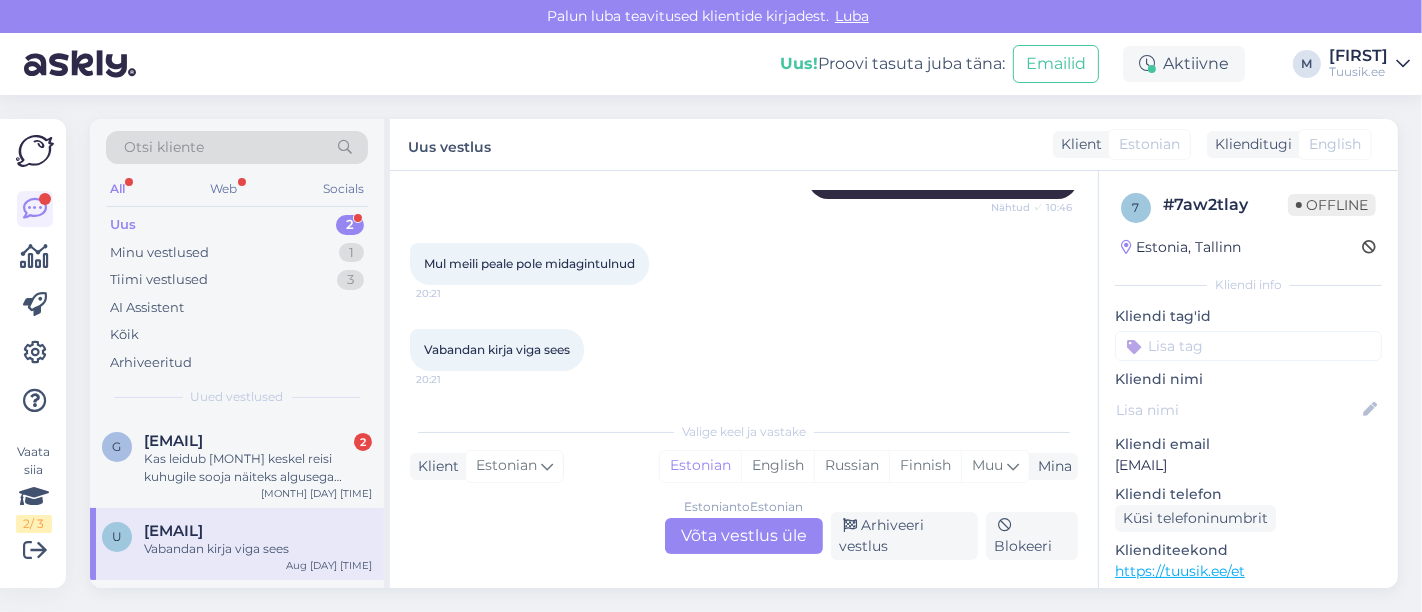 drag, startPoint x: 1311, startPoint y: 467, endPoint x: 1105, endPoint y: 471, distance: 206.03883 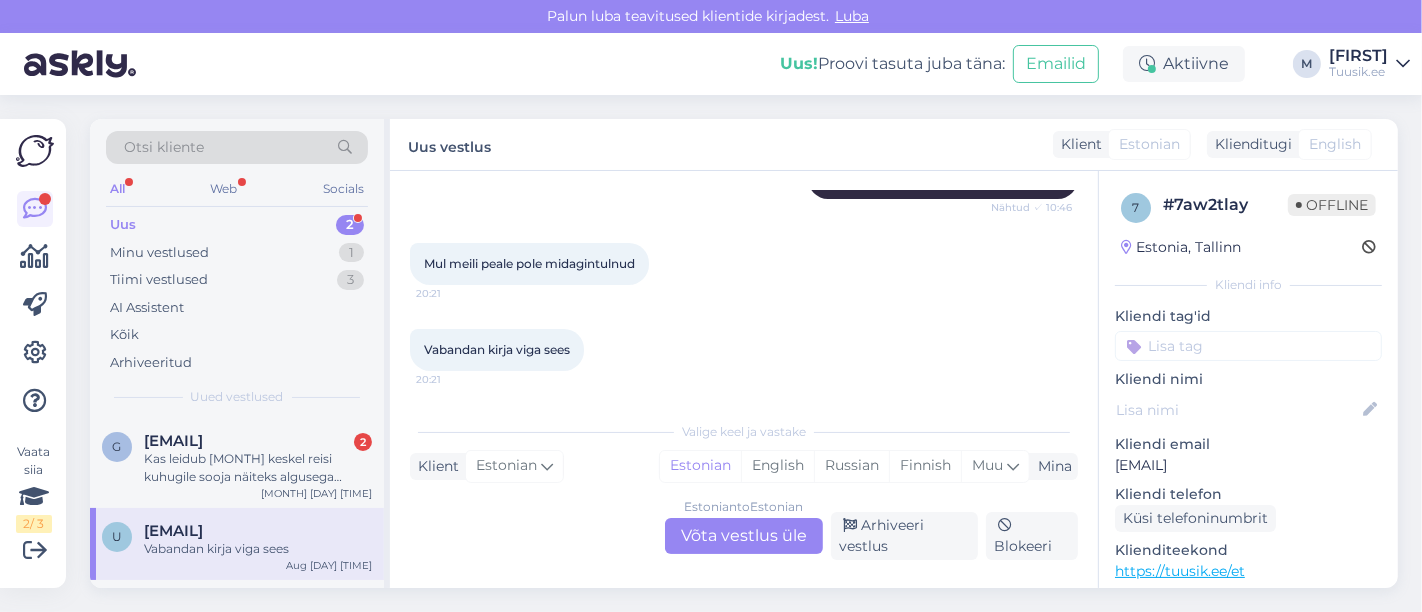 click on "Estonian  to  Estonian Võta vestlus üle" at bounding box center (744, 536) 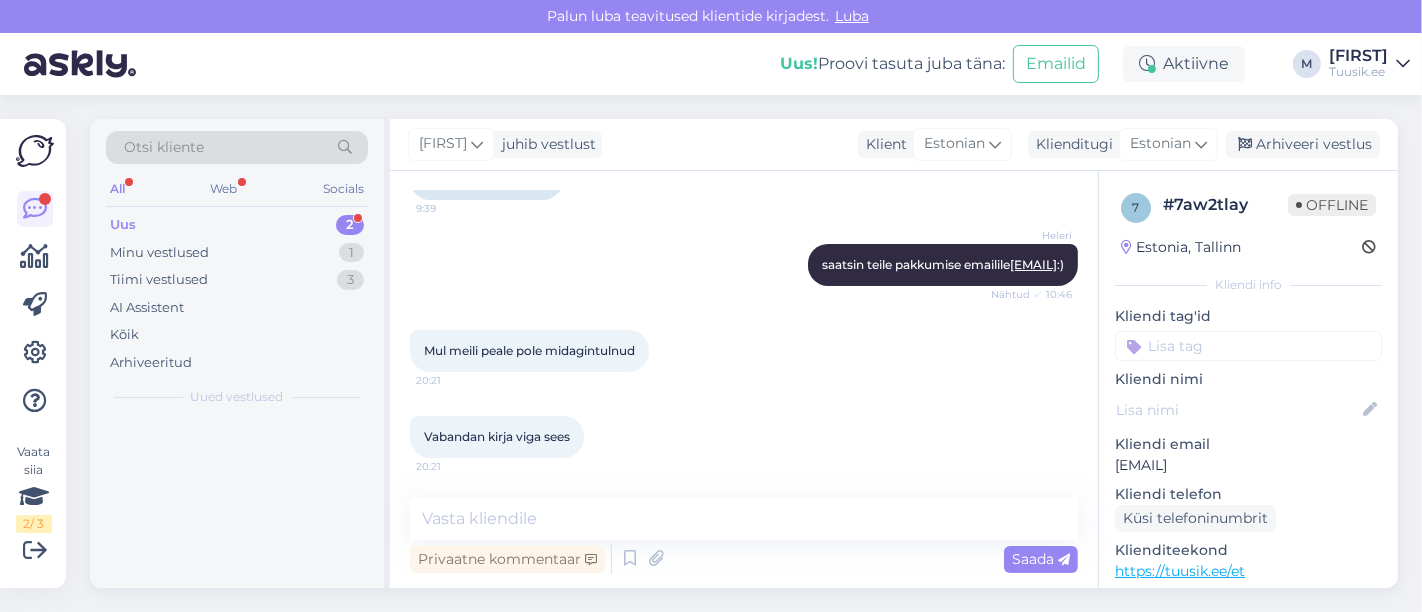 scroll, scrollTop: 190, scrollLeft: 0, axis: vertical 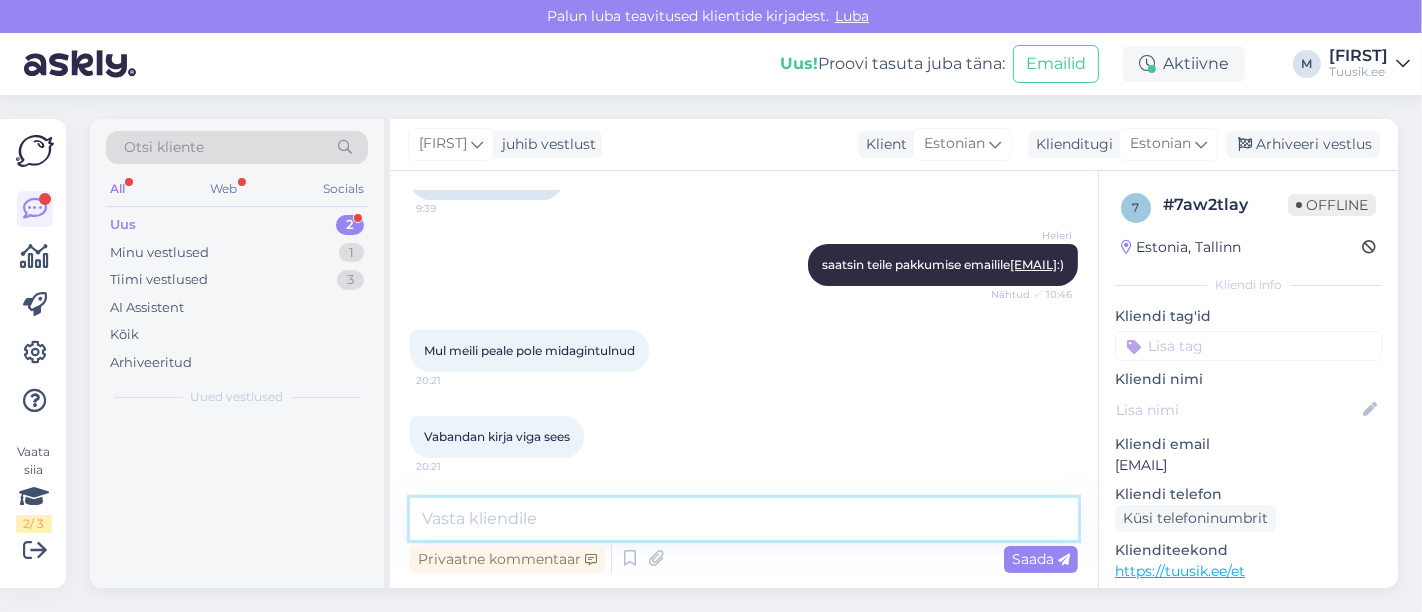 click at bounding box center [744, 519] 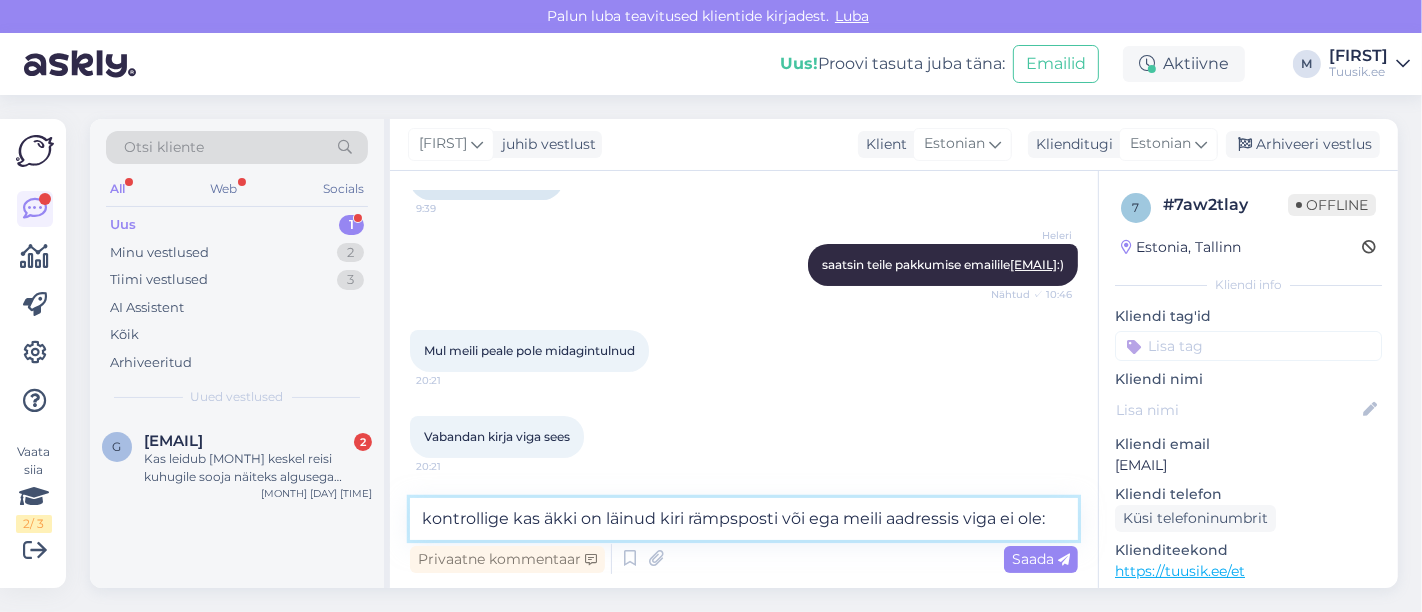 paste on "[EMAIL]" 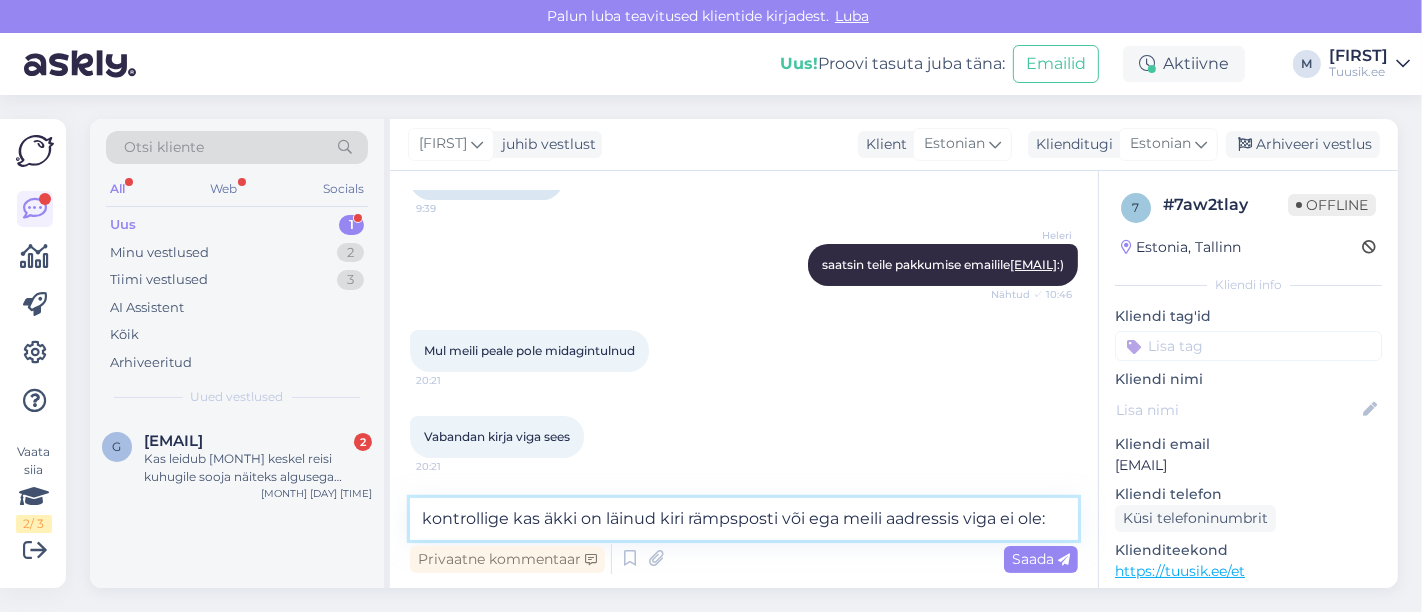 type on "kontrollige kas äkki on läinud kiri rämpsposti või ega meili aadressis viga ei ole: [EMAIL]" 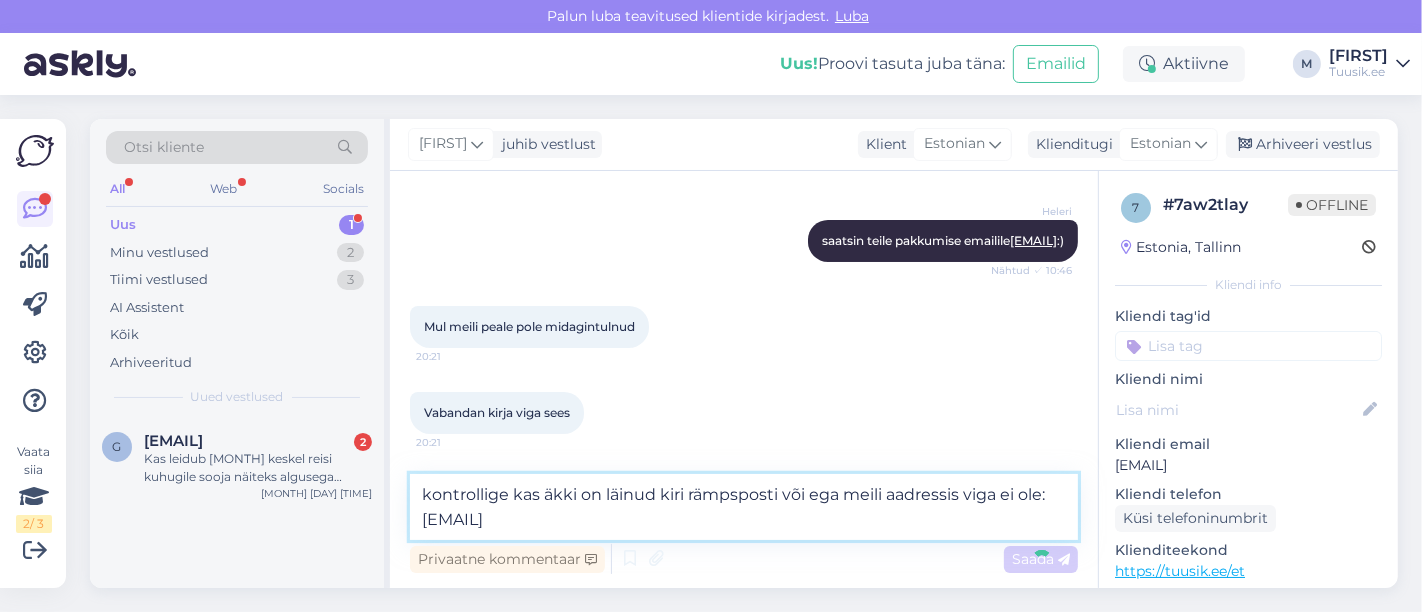 type 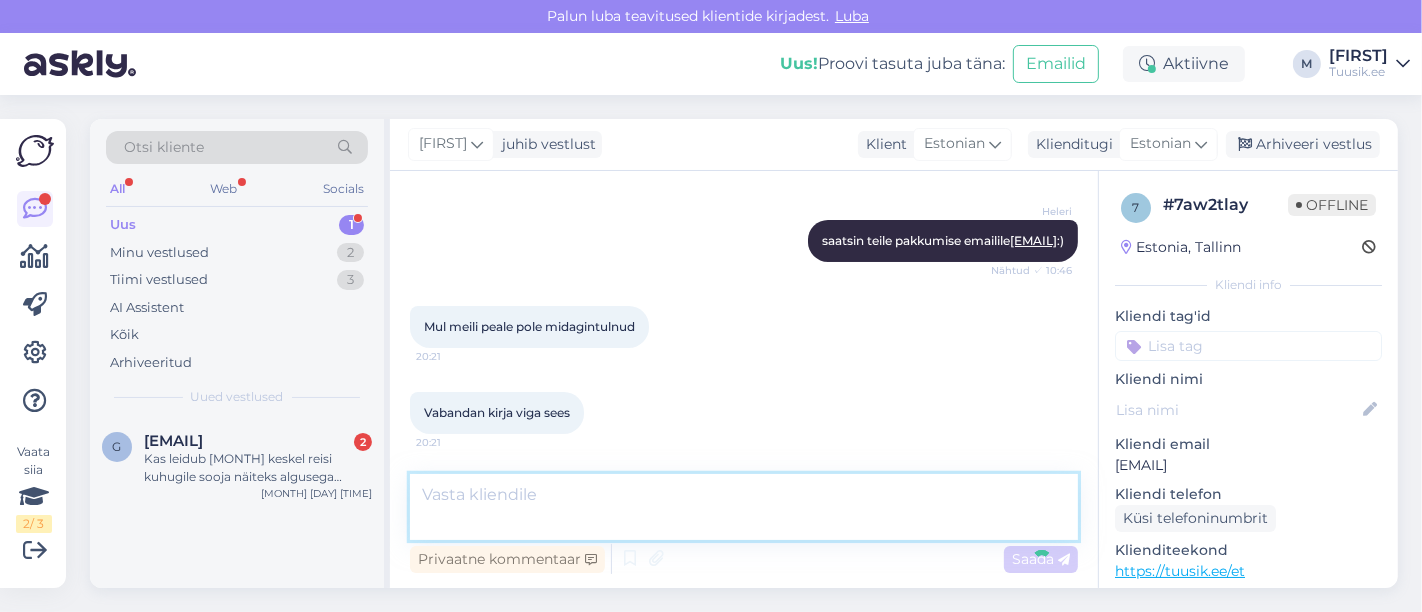 scroll, scrollTop: 294, scrollLeft: 0, axis: vertical 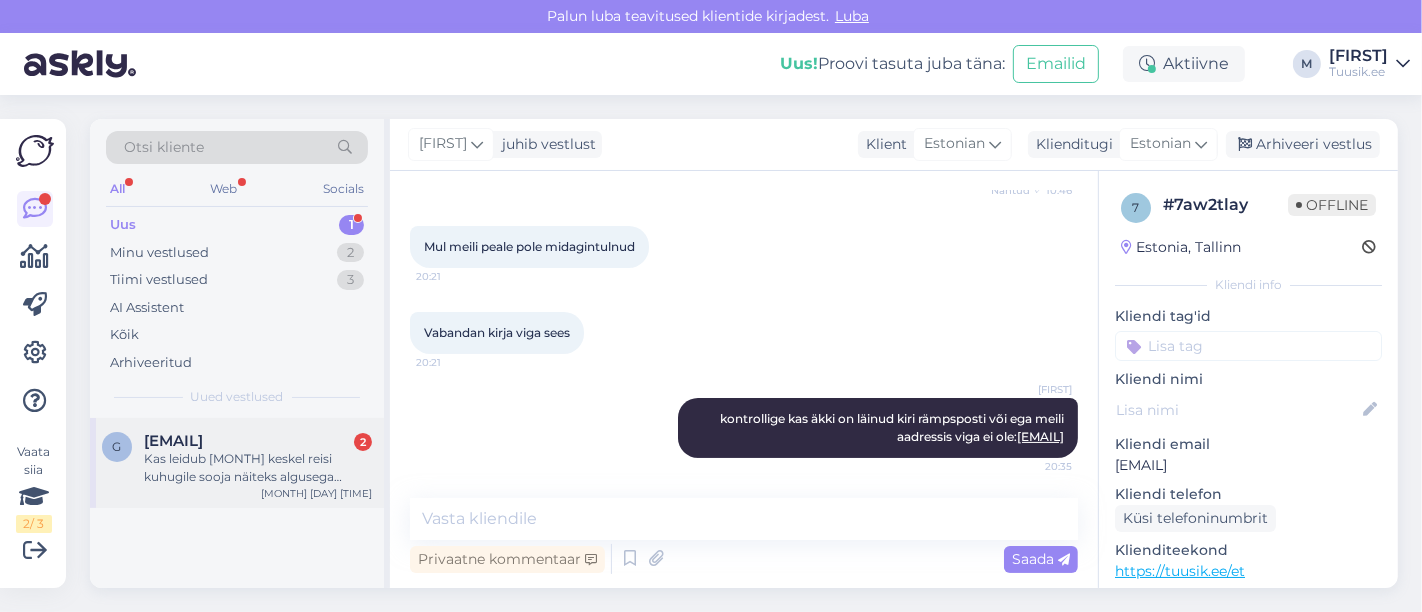 click on "Kas leidub [MONTH] keskel reisi kuhugile sooja näiteks algusega [DATE] ,All in , [NUMBER]ööd, ([NUMBER]+[NUMBER]) soodsama hinnaga." at bounding box center (258, 468) 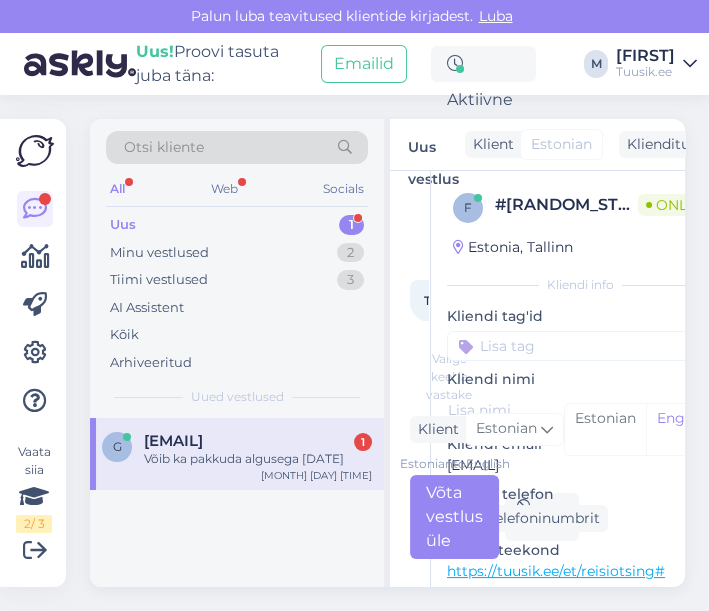 scroll, scrollTop: 211, scrollLeft: 0, axis: vertical 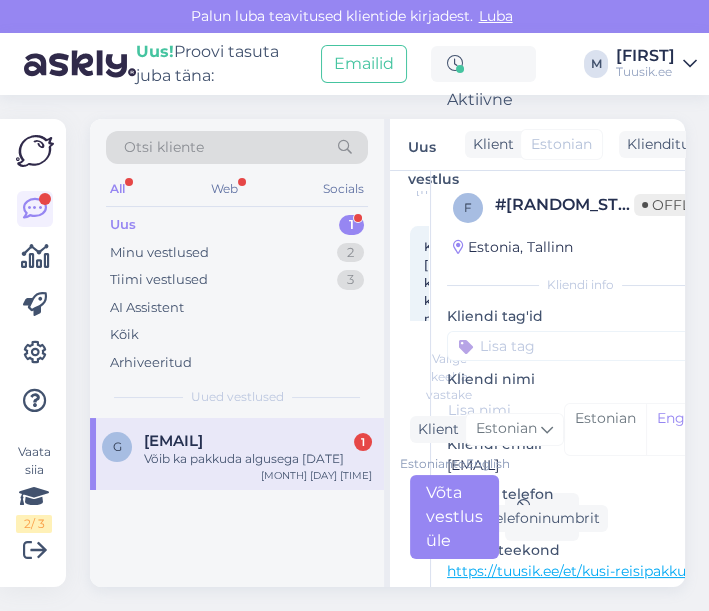 click on "Võib ka pakkuda algusega [DATE]" at bounding box center (258, 459) 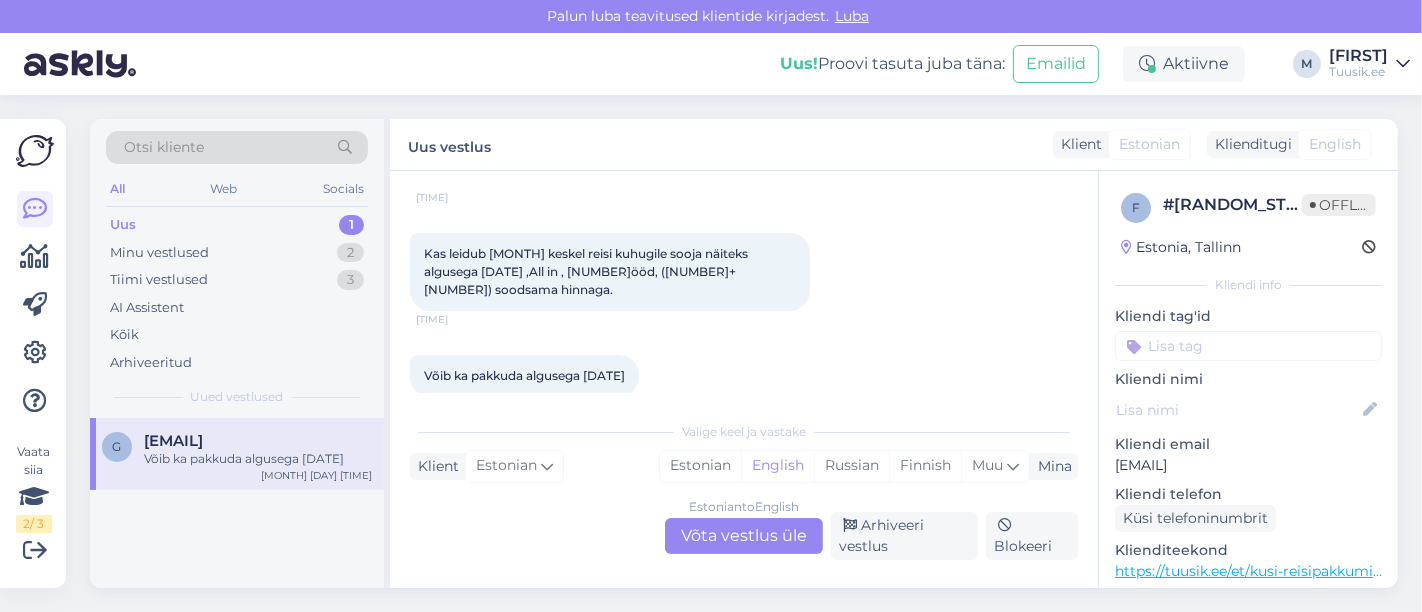 scroll, scrollTop: 157, scrollLeft: 0, axis: vertical 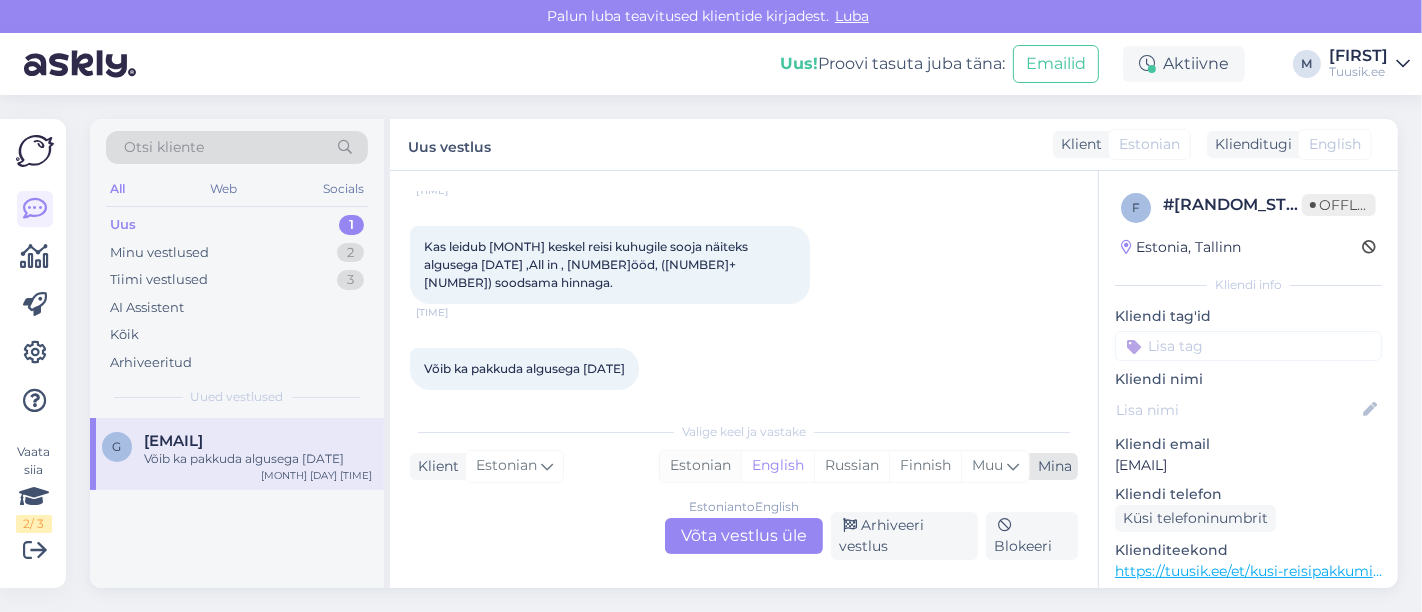 click on "Estonian" at bounding box center (700, 466) 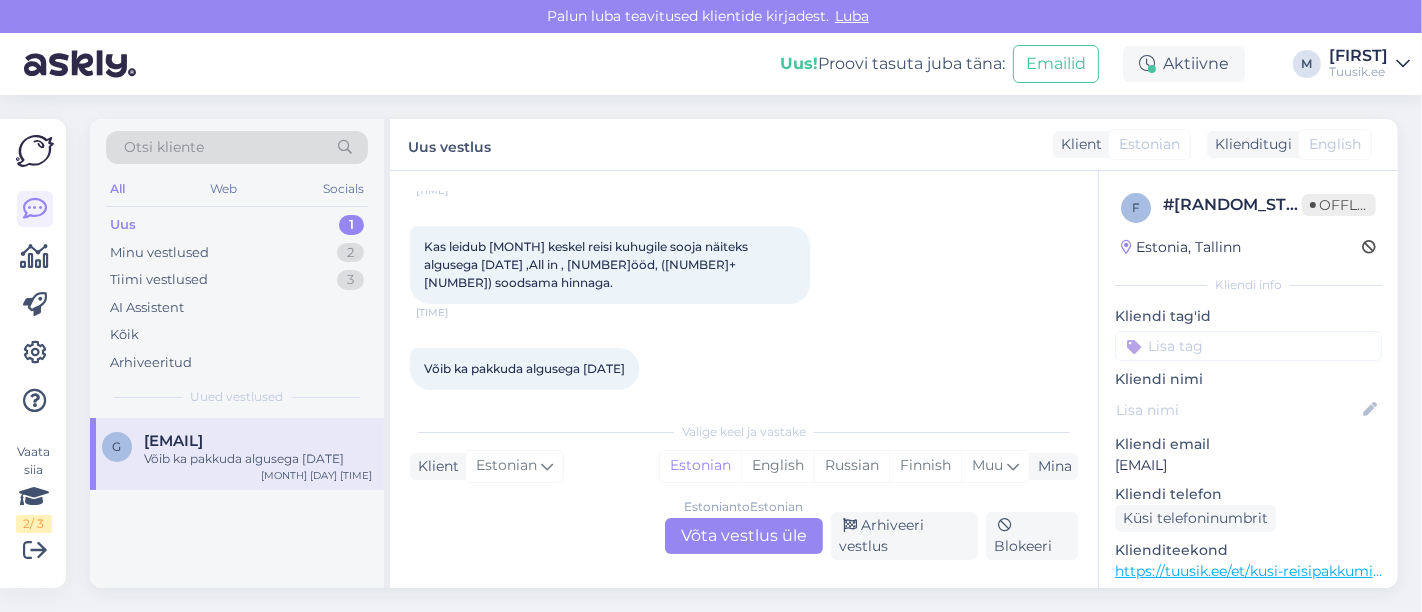 click on "Estonian  to  Estonian Võta vestlus üle" at bounding box center [744, 536] 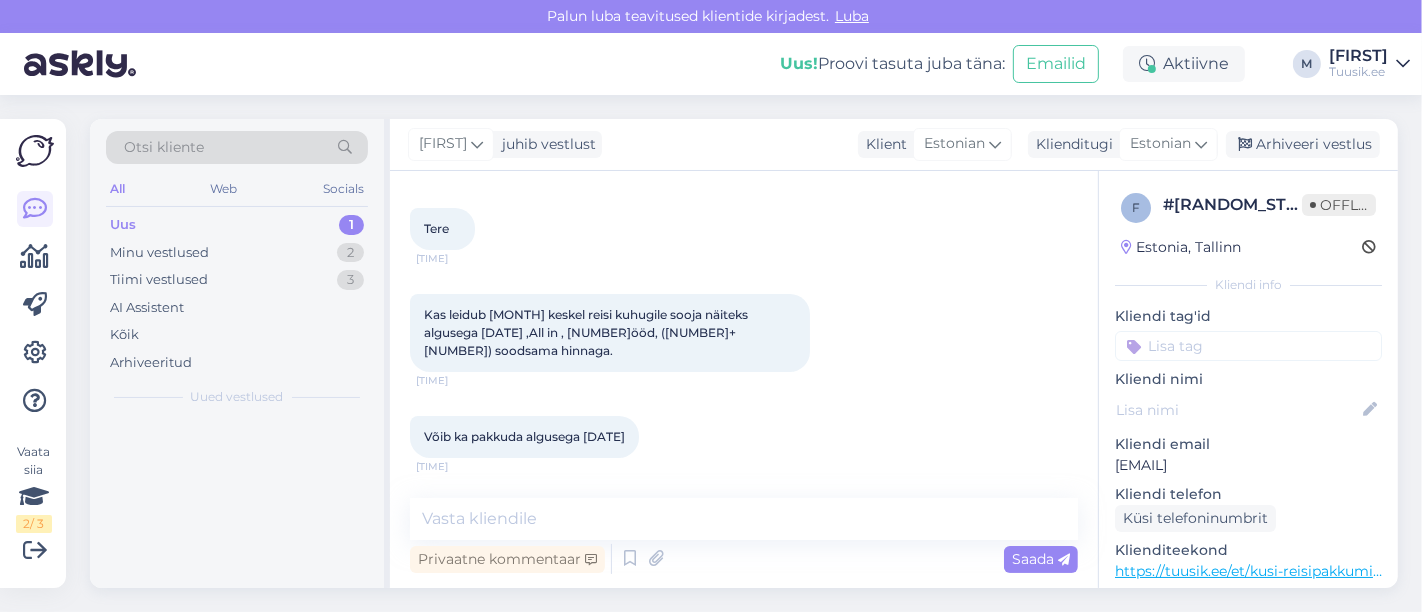 scroll, scrollTop: 70, scrollLeft: 0, axis: vertical 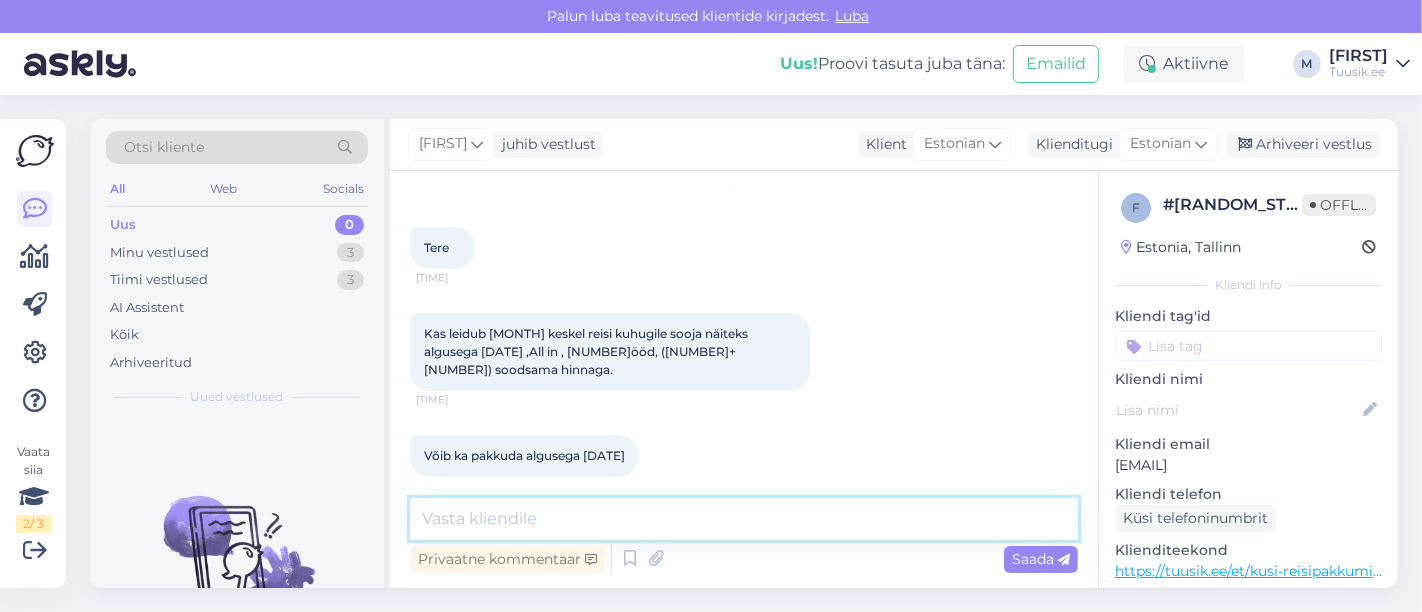 click at bounding box center (744, 519) 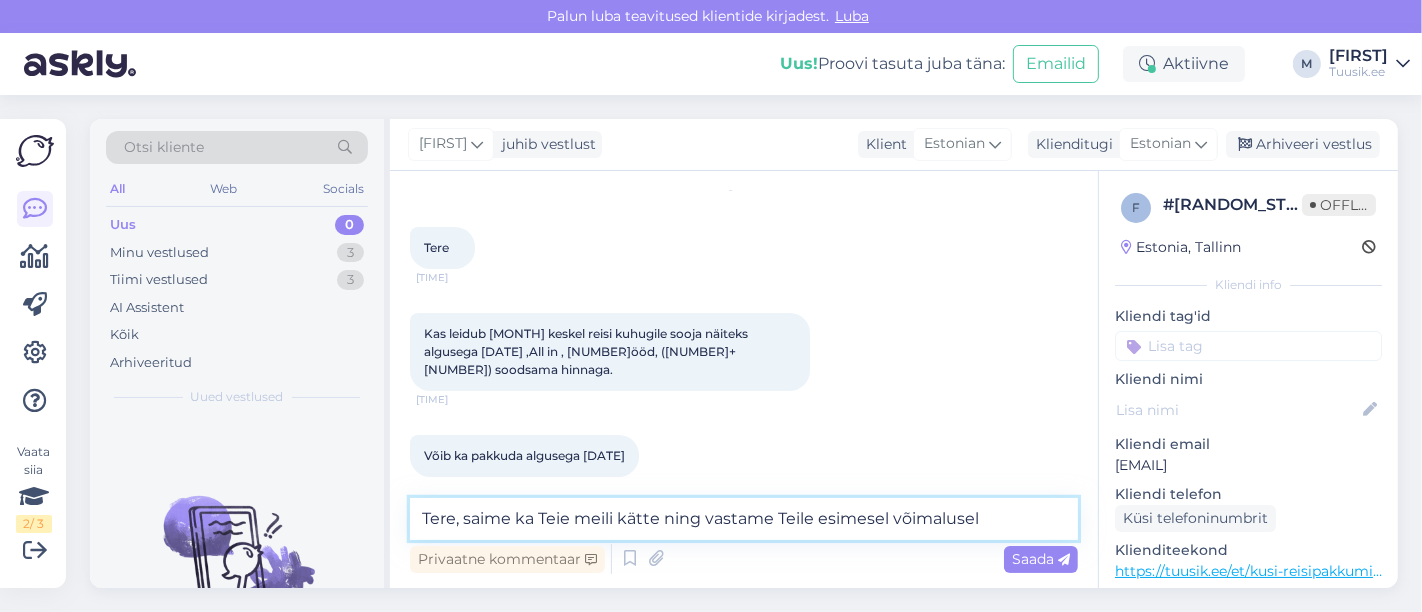 type on "Tere, saime ka Teie meili kätte ning vastame Teile esimesel võimalusel." 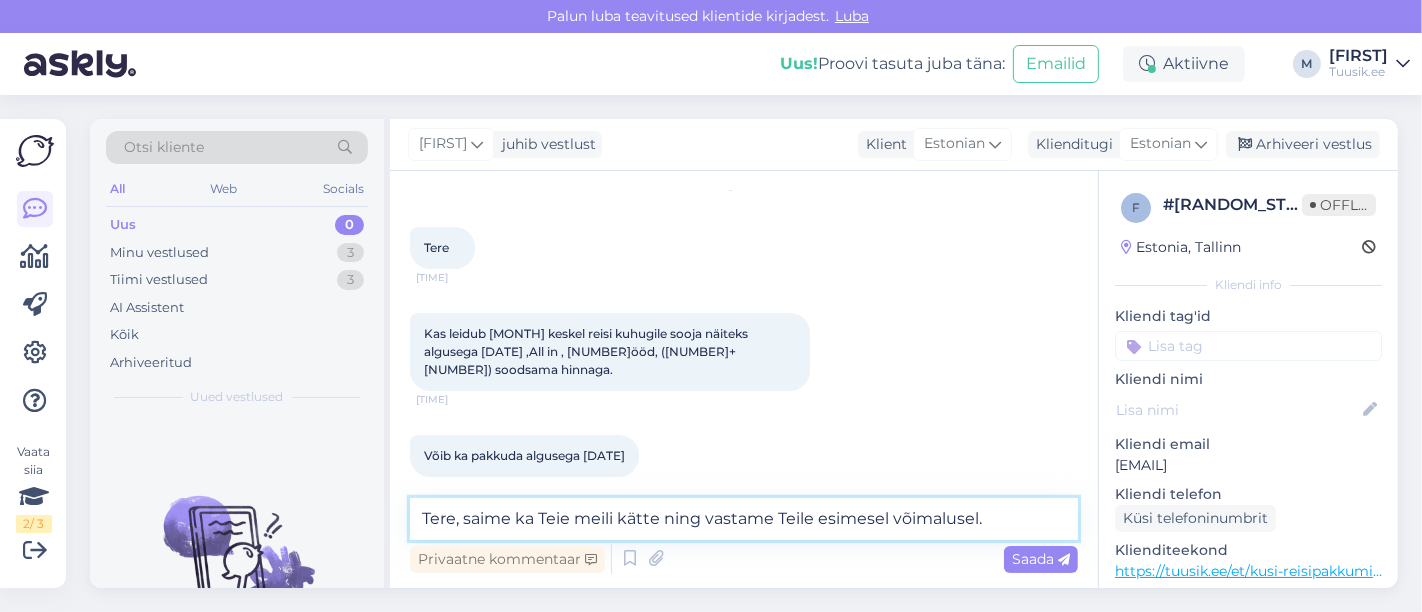 type 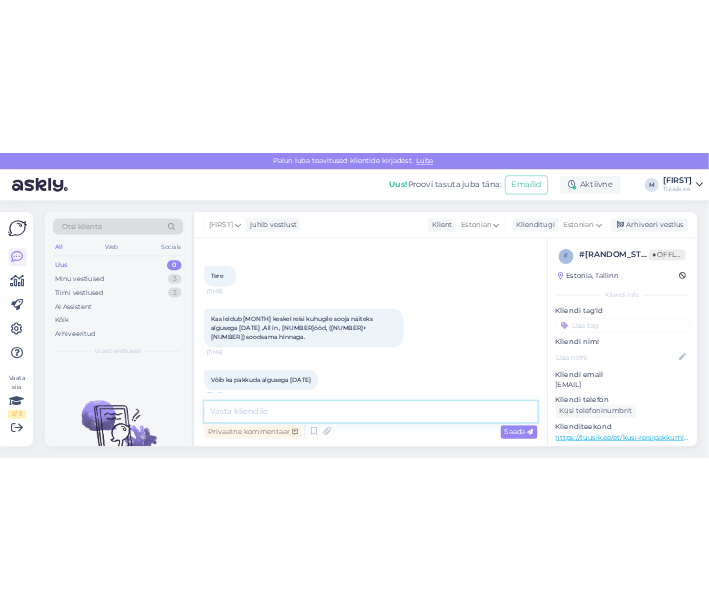 scroll, scrollTop: 174, scrollLeft: 0, axis: vertical 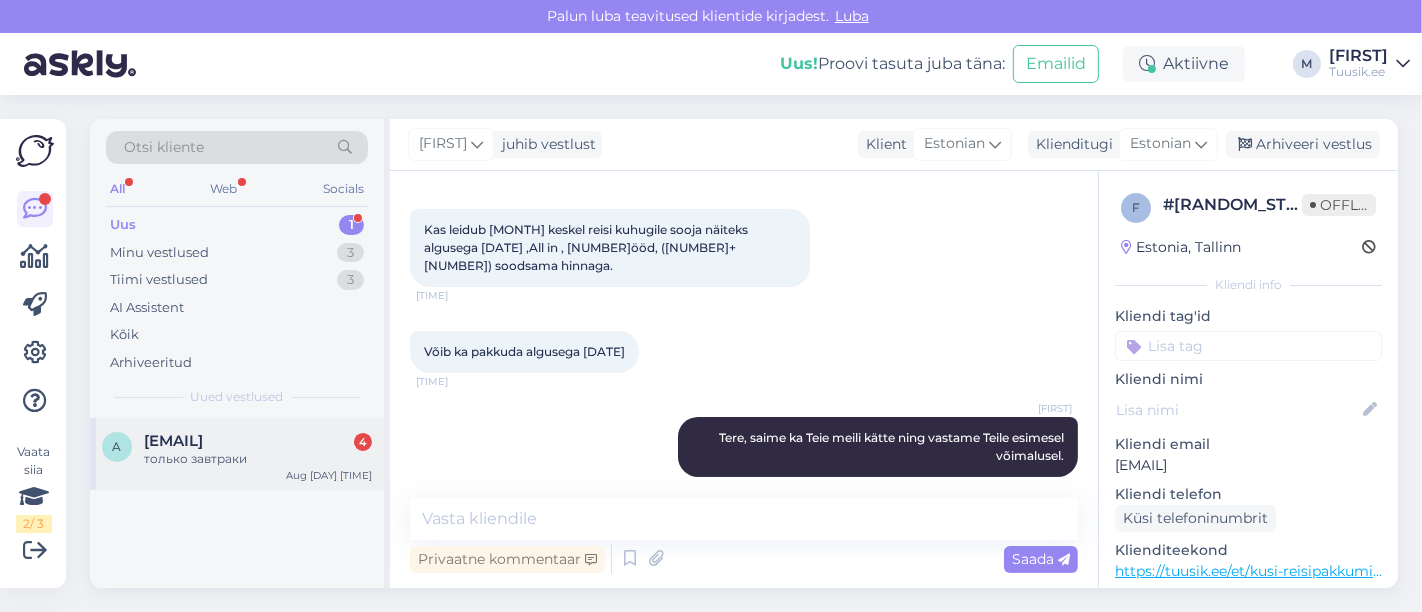 click on "только завтраки" at bounding box center (258, 459) 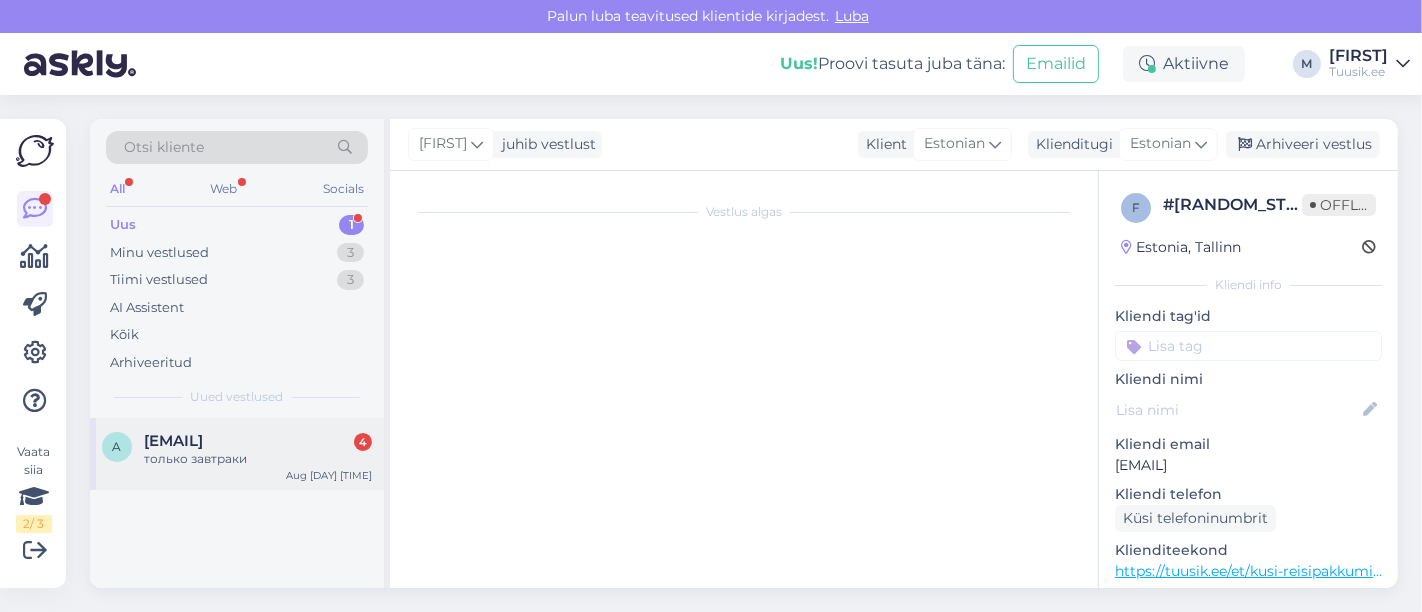 scroll, scrollTop: 42, scrollLeft: 0, axis: vertical 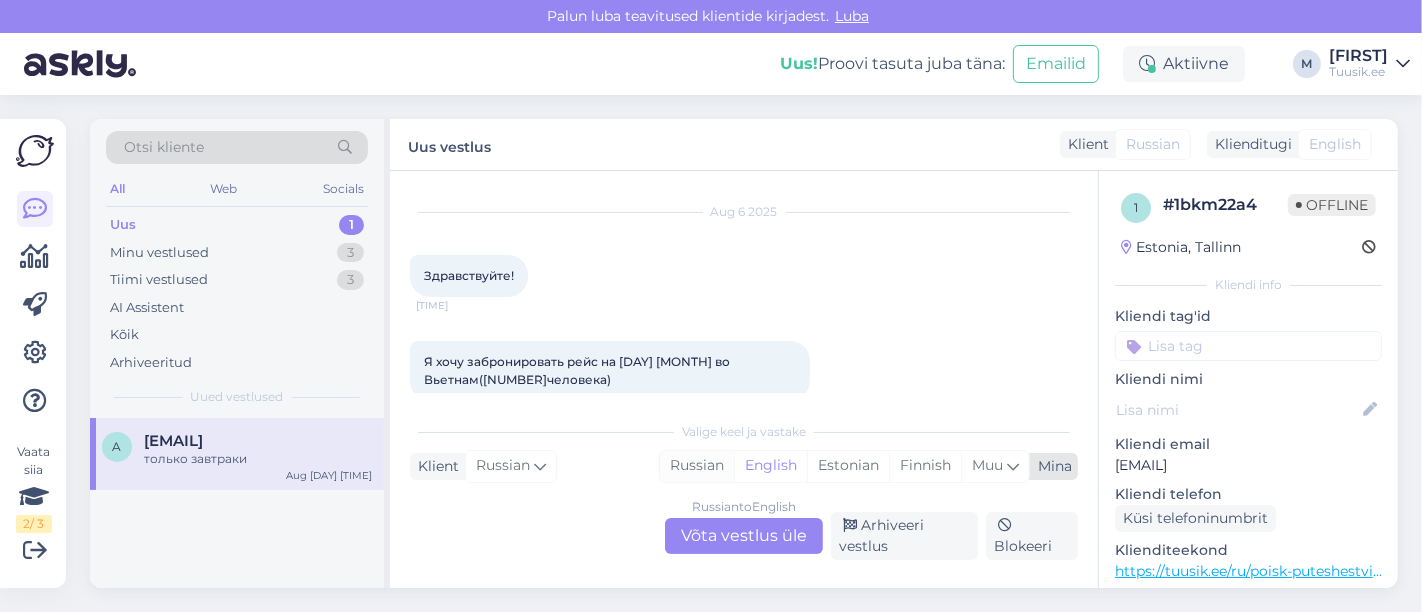 click on "Russian" at bounding box center (697, 466) 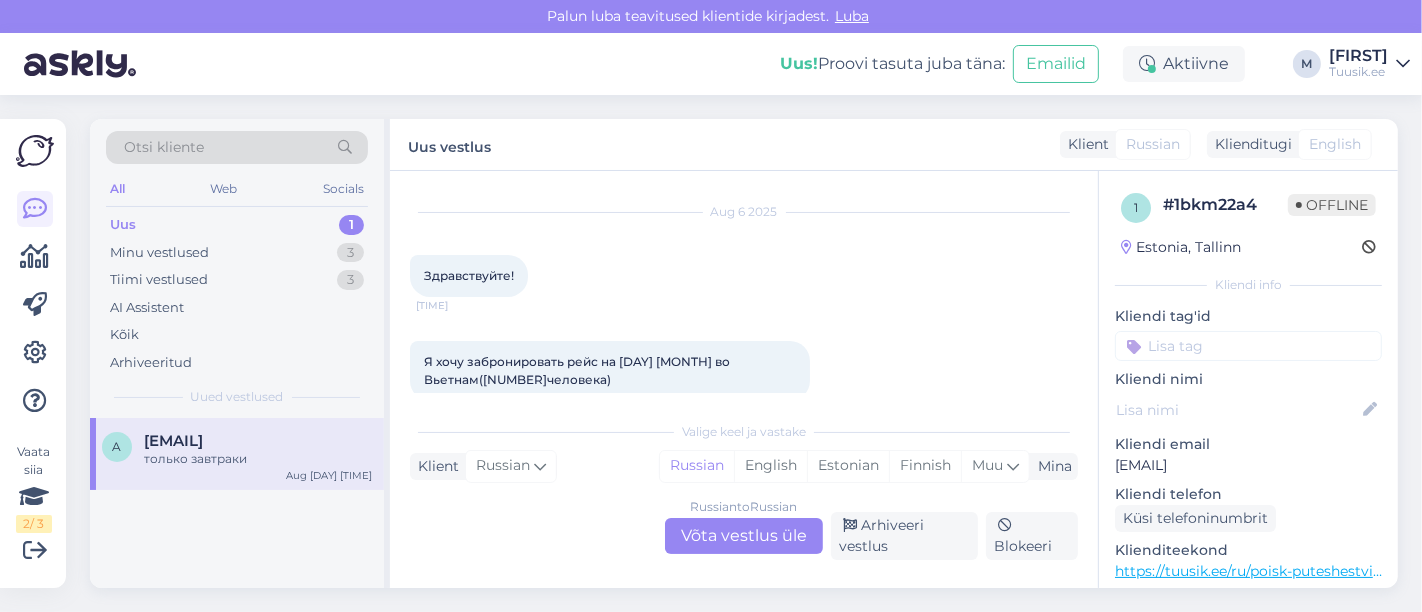 click on "Russian  to  Russian Võta vestlus üle" at bounding box center (744, 536) 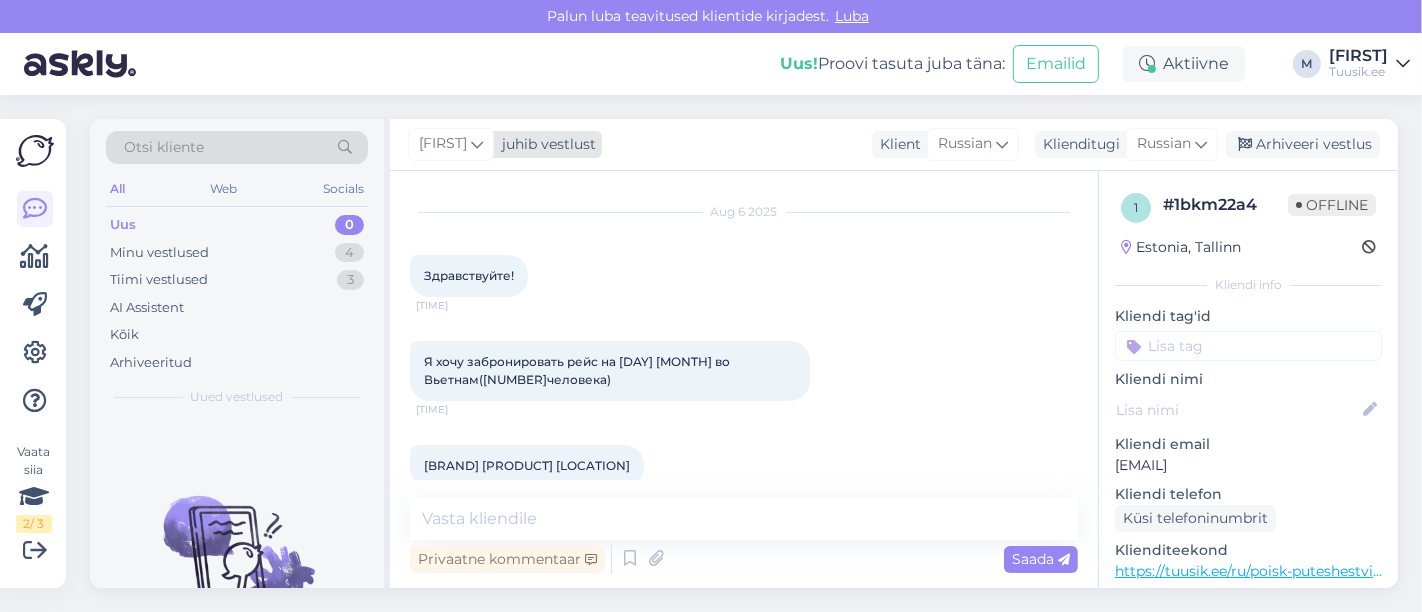 click on "juhib vestlust" at bounding box center (545, 144) 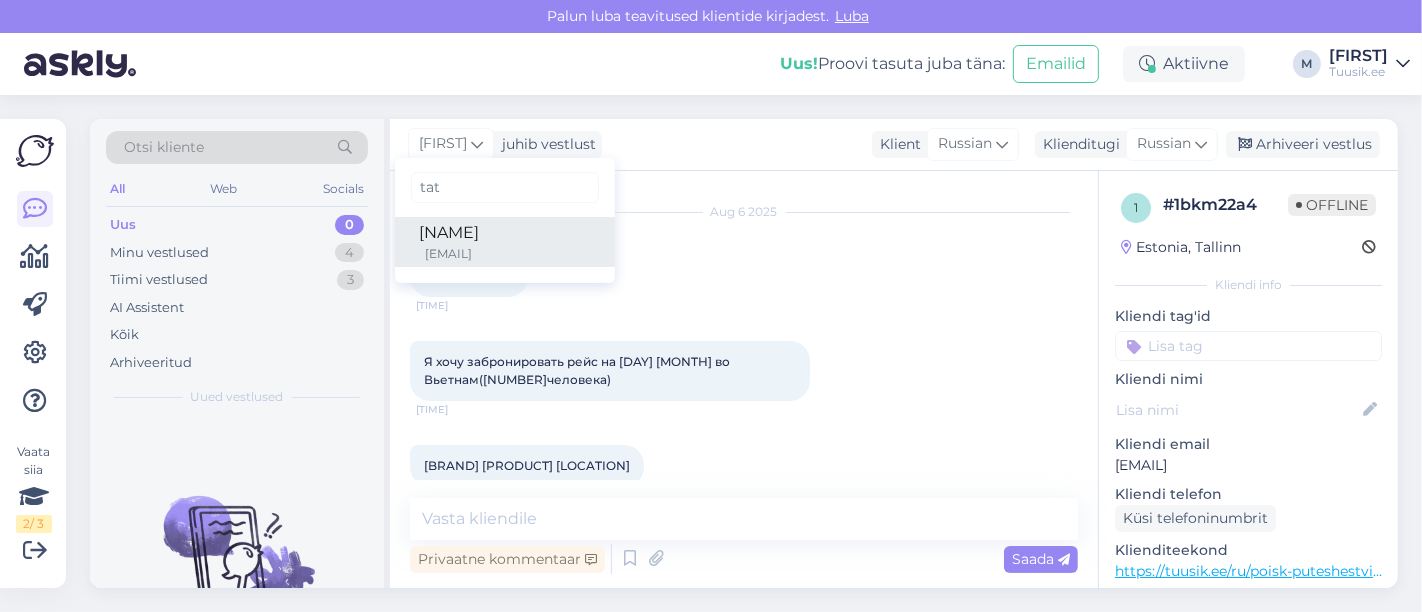 type on "tat" 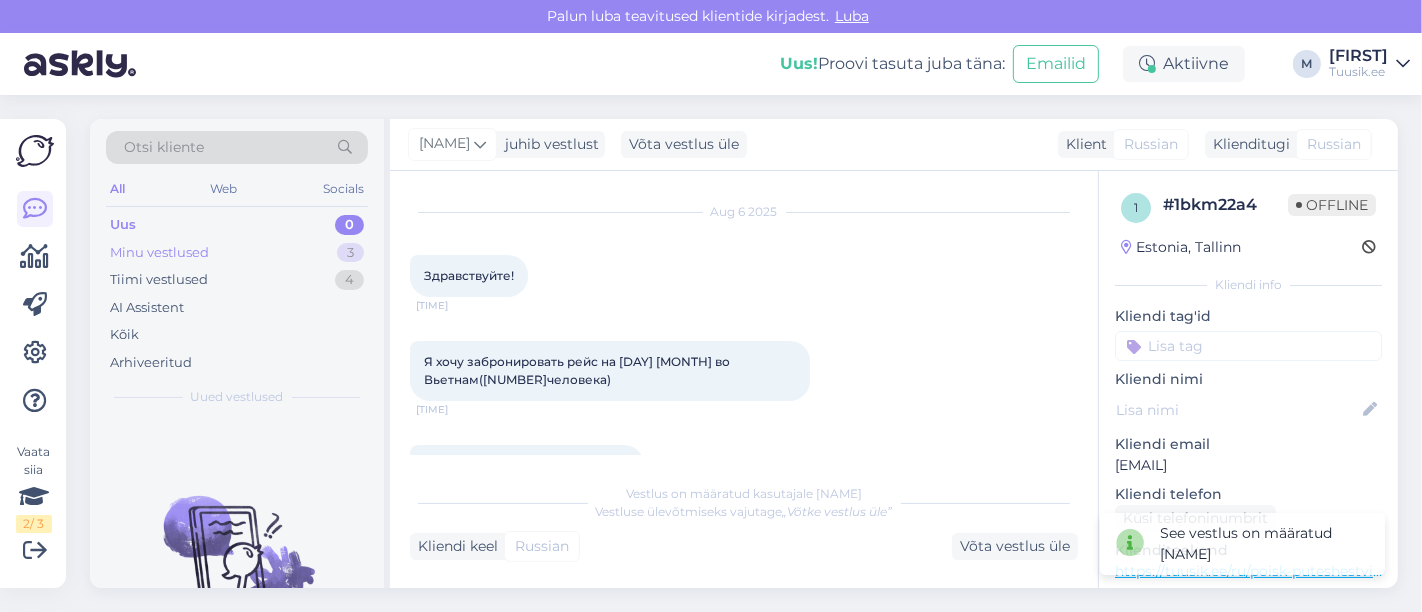 click on "Minu vestlused 3" at bounding box center [237, 253] 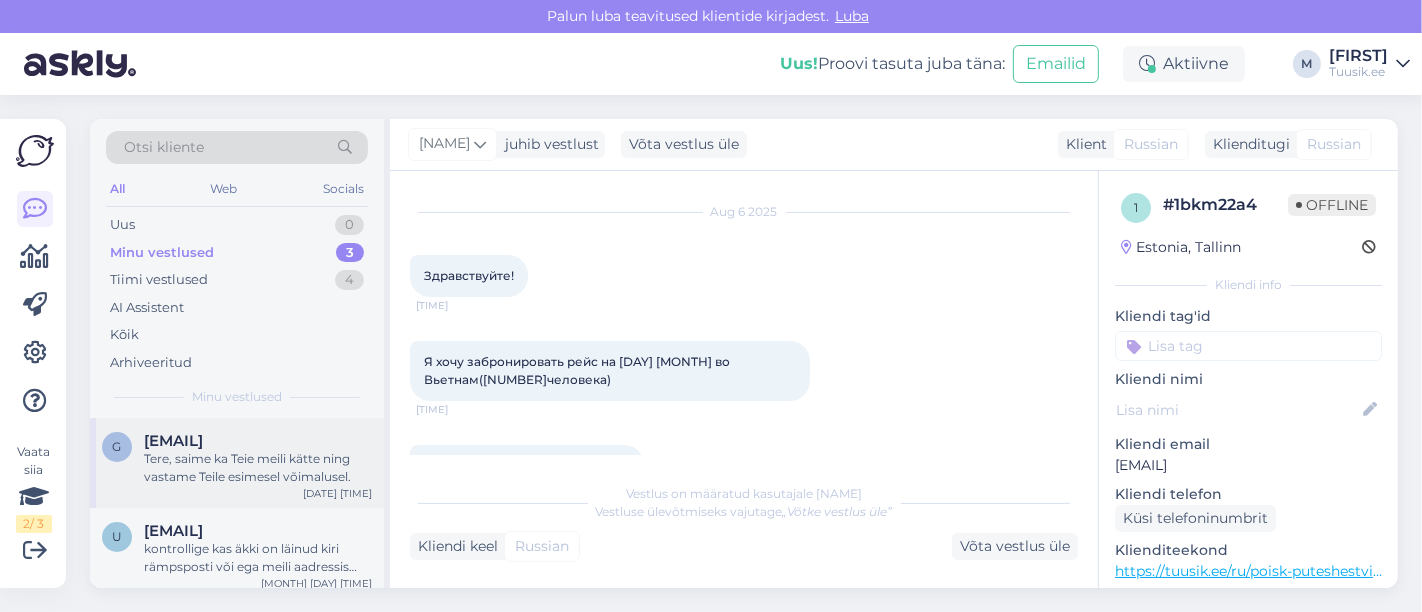 click on "[EMAIL]" at bounding box center [173, 441] 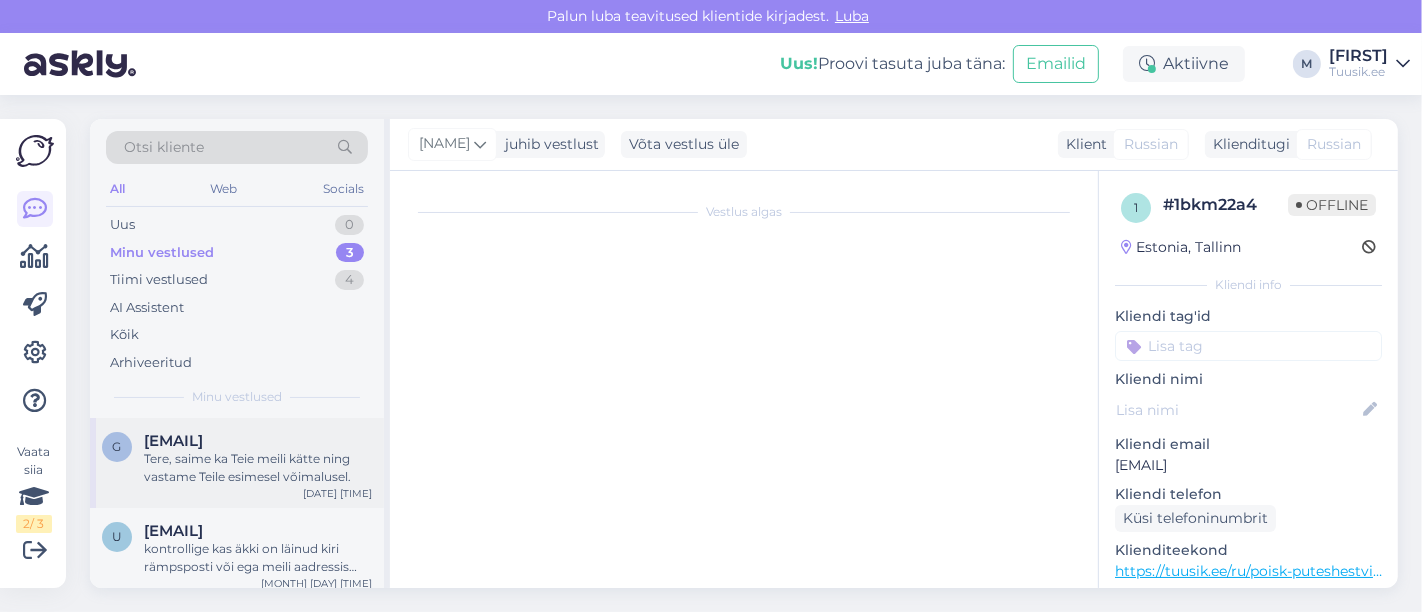 scroll, scrollTop: 174, scrollLeft: 0, axis: vertical 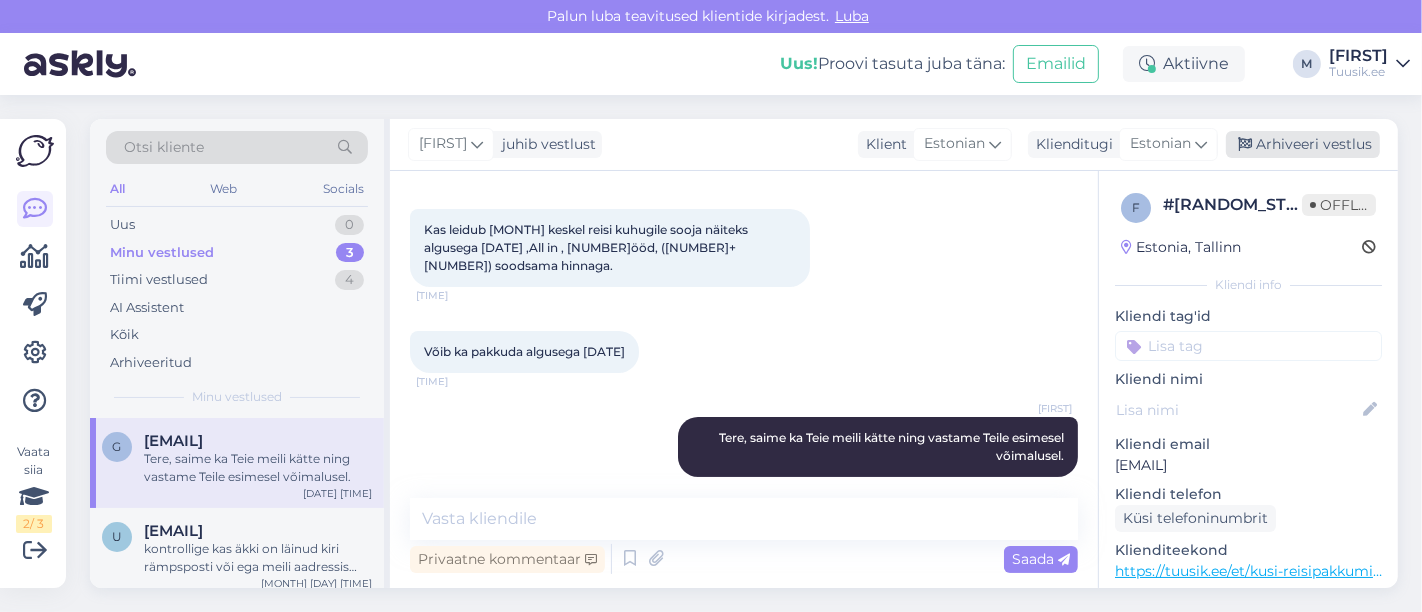 click on "Arhiveeri vestlus" at bounding box center (1303, 144) 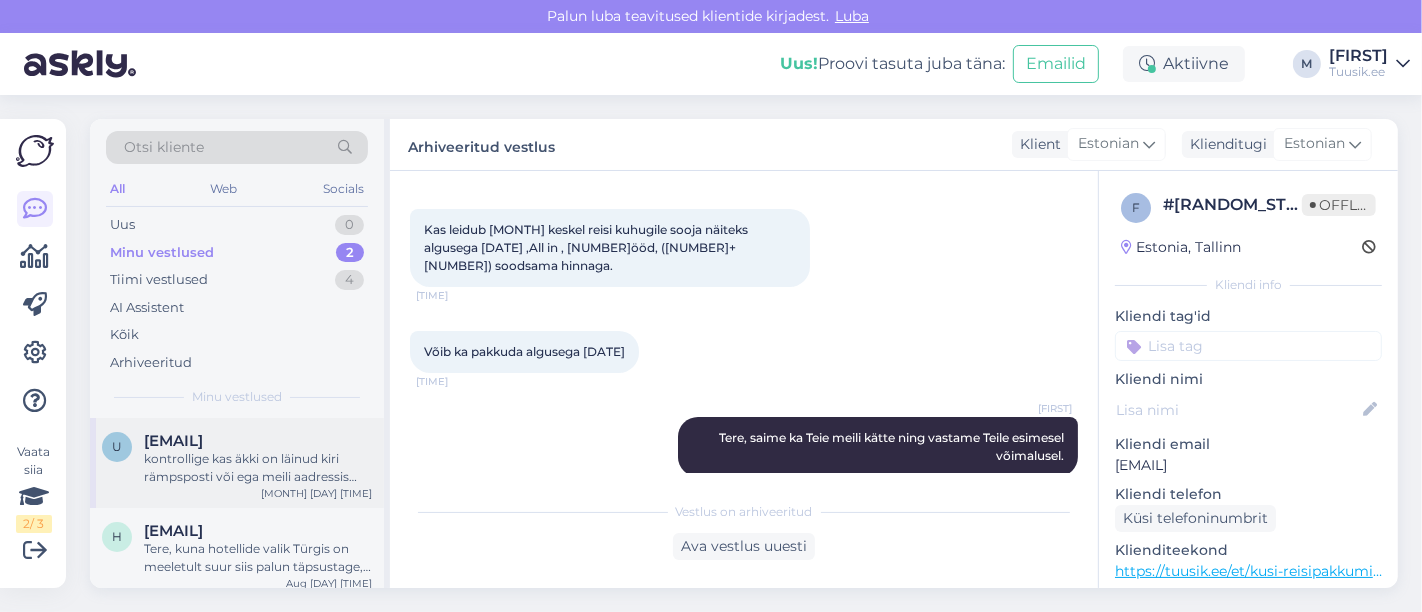 click on "kontrollige kas äkki on läinud kiri rämpsposti või ega meili aadressis viga ei ole: [EMAIL]" at bounding box center (258, 468) 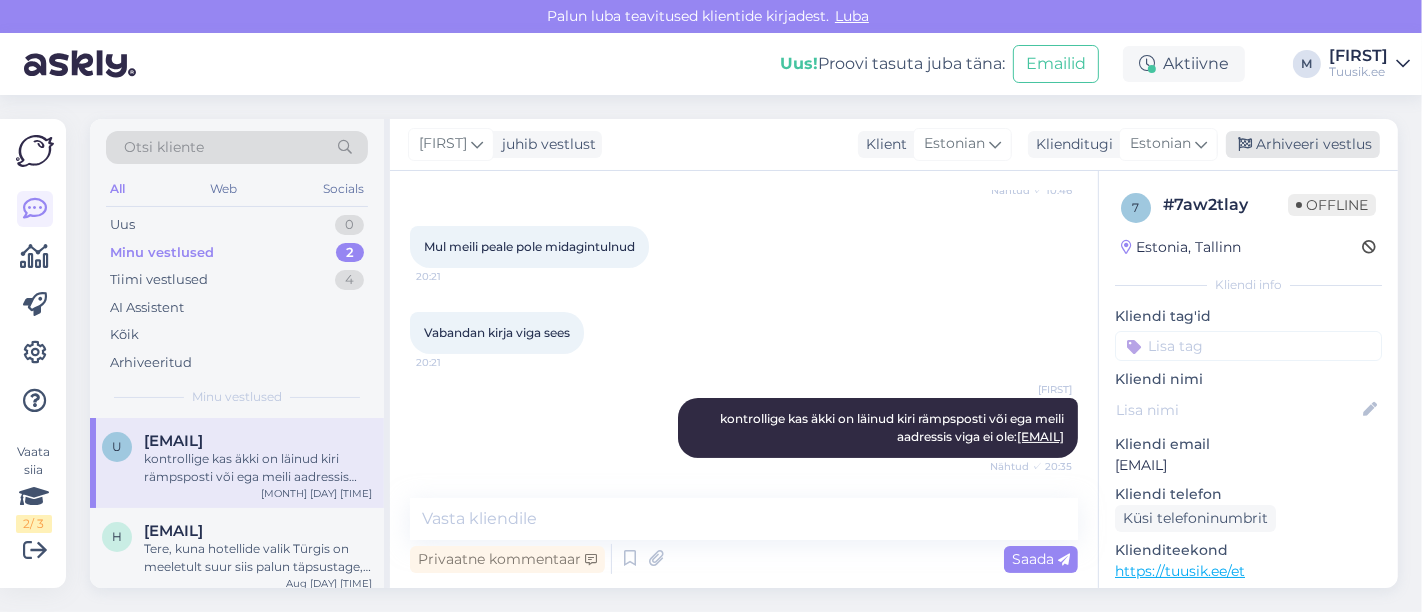 click on "Arhiveeri vestlus" at bounding box center [1303, 144] 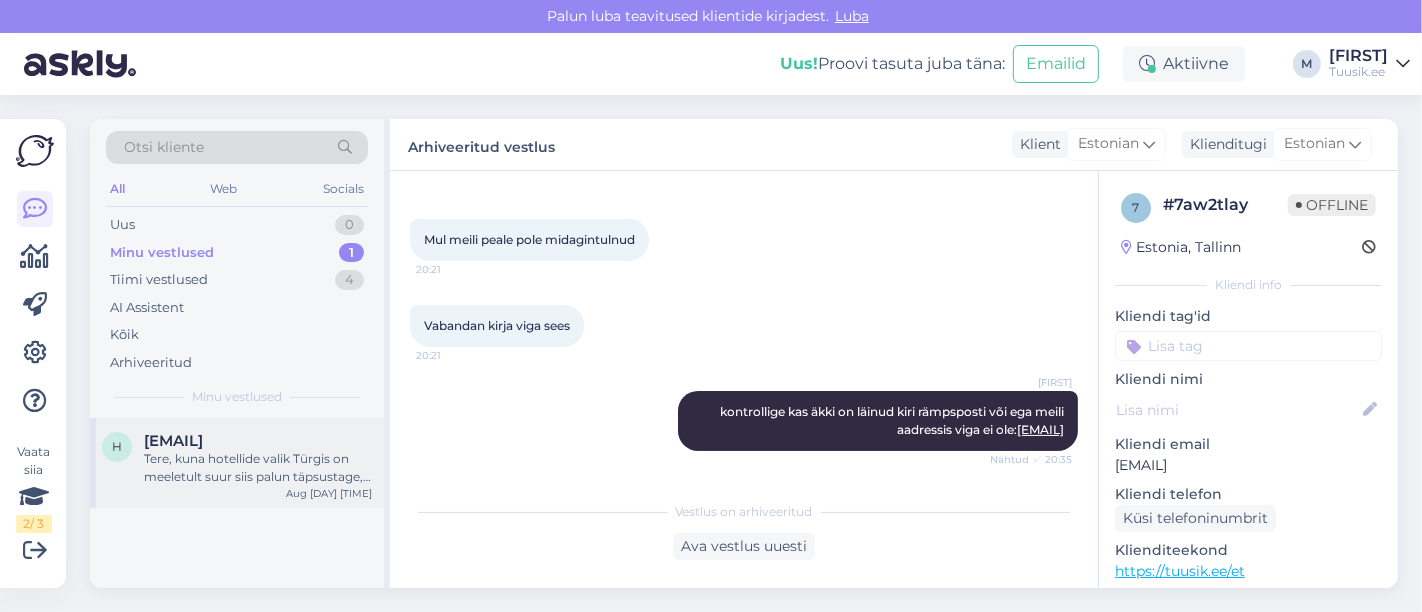 click on "Tere, kuna hotellide valik Türgis on meeletult suur siis palun täpsustage, mis võiks olla Teie reisi maksimaalne eelarve pere kohta, millest Te ei sooviks üle minna?" at bounding box center [258, 468] 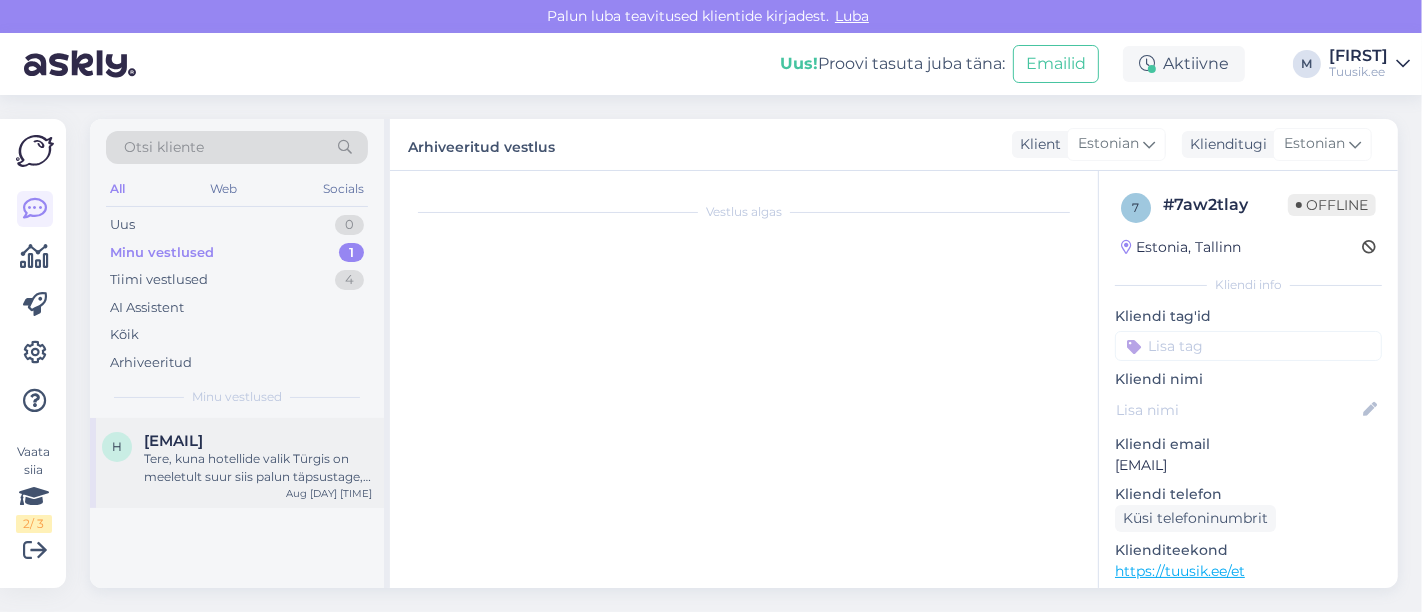 scroll, scrollTop: 124, scrollLeft: 0, axis: vertical 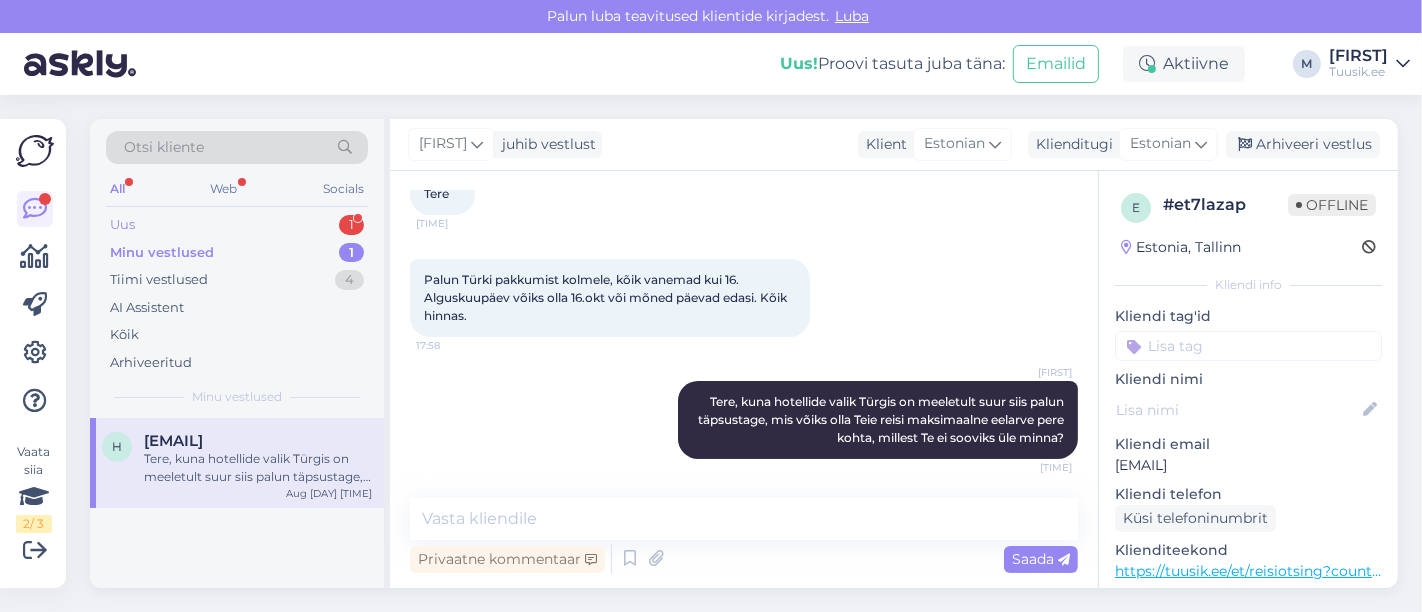 click on "Uus 1" at bounding box center (237, 225) 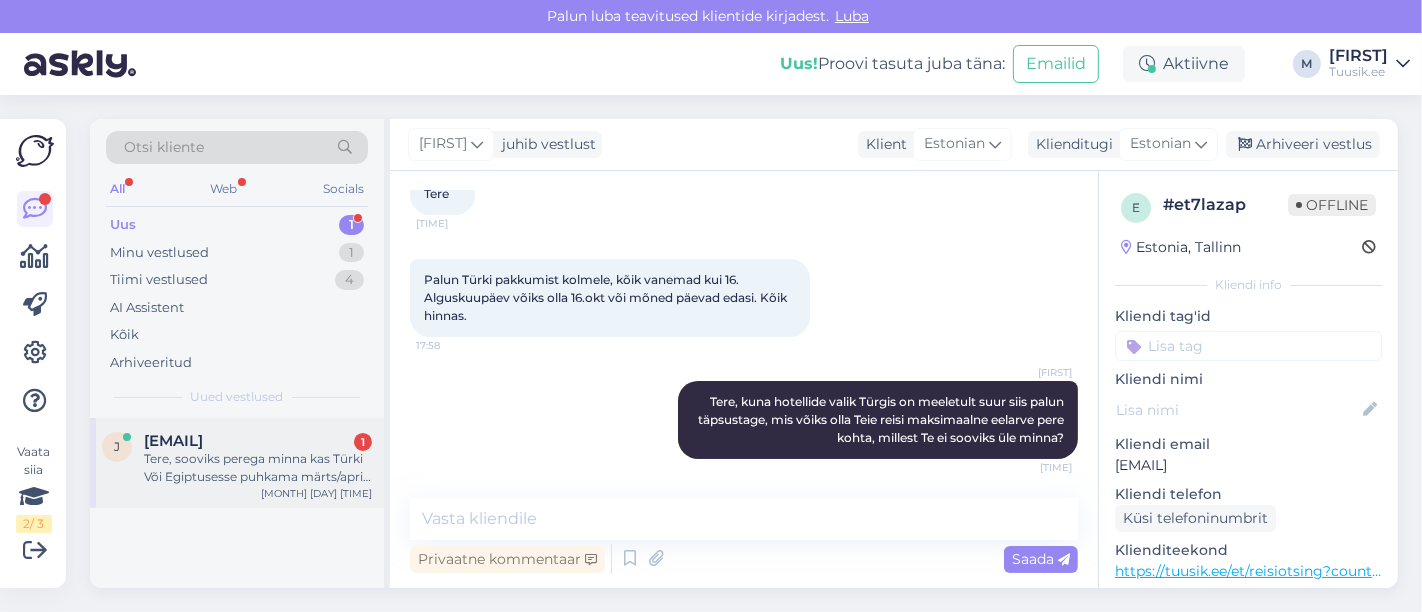 click on "Tere, sooviks perega minna kas Türki Või Egiptusesse puhkama märts/aprill. Kokku oleks 9täiskasvanut ja 5 last" at bounding box center [258, 468] 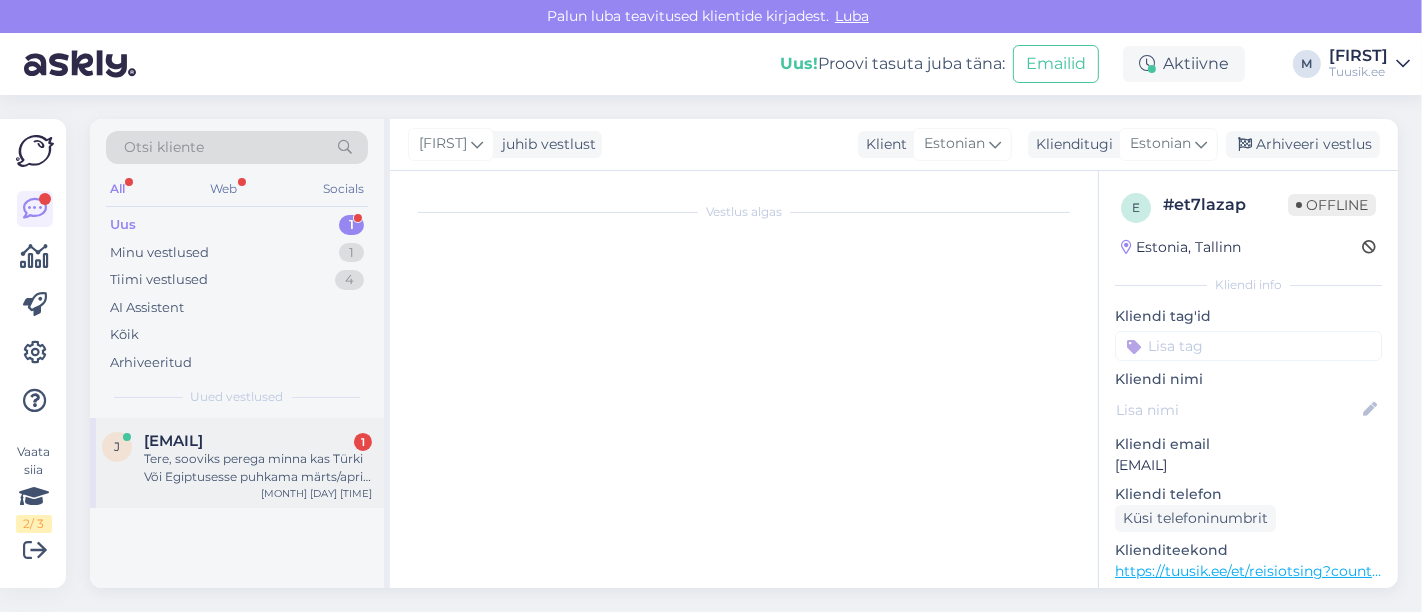 scroll, scrollTop: 0, scrollLeft: 0, axis: both 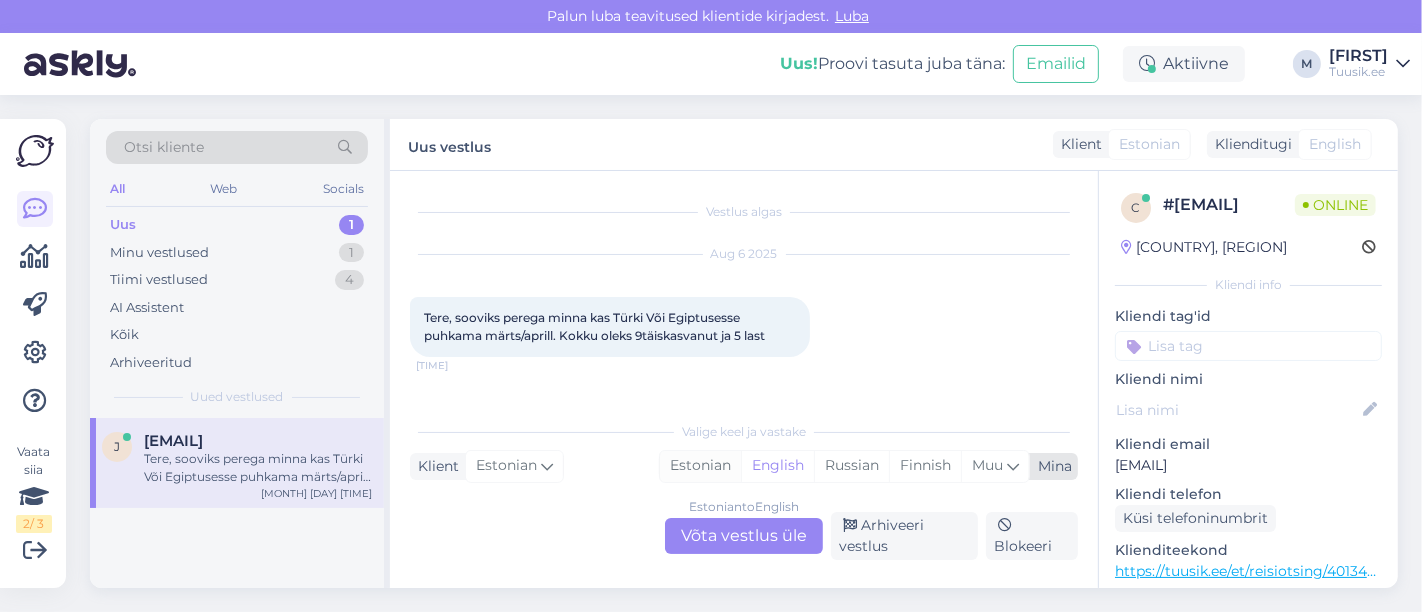 click on "Estonian" at bounding box center [700, 466] 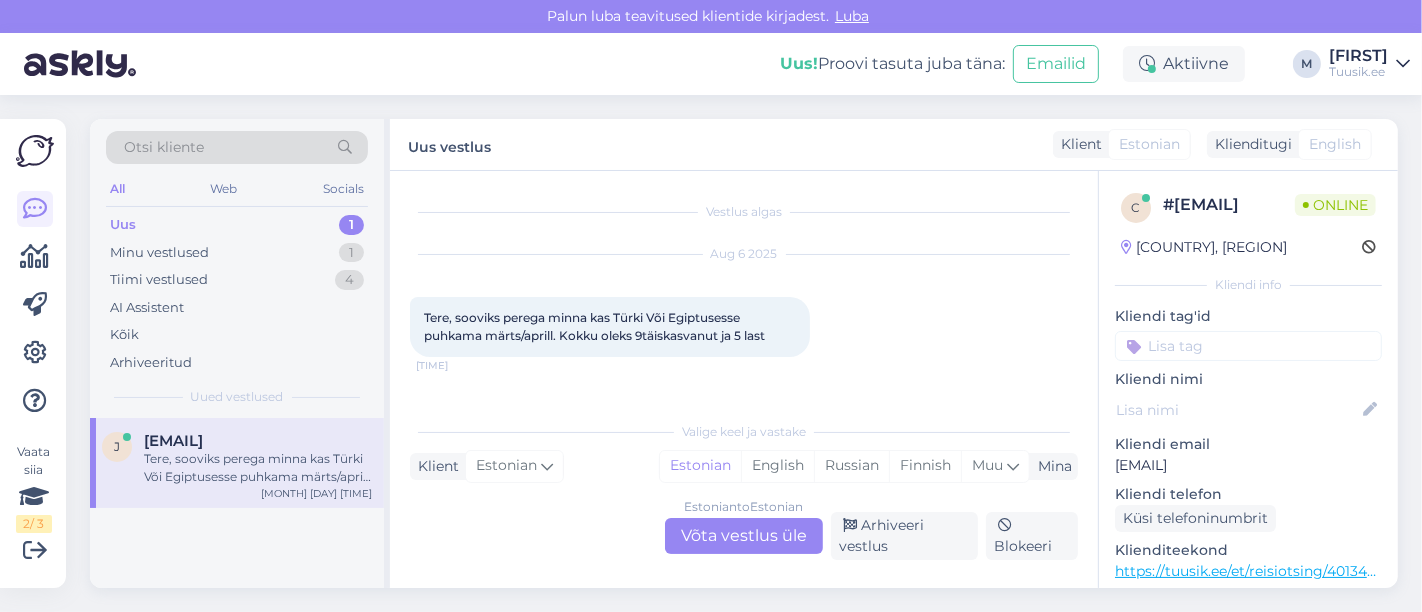 click on "Estonian  to  Estonian Võta vestlus üle" at bounding box center [744, 536] 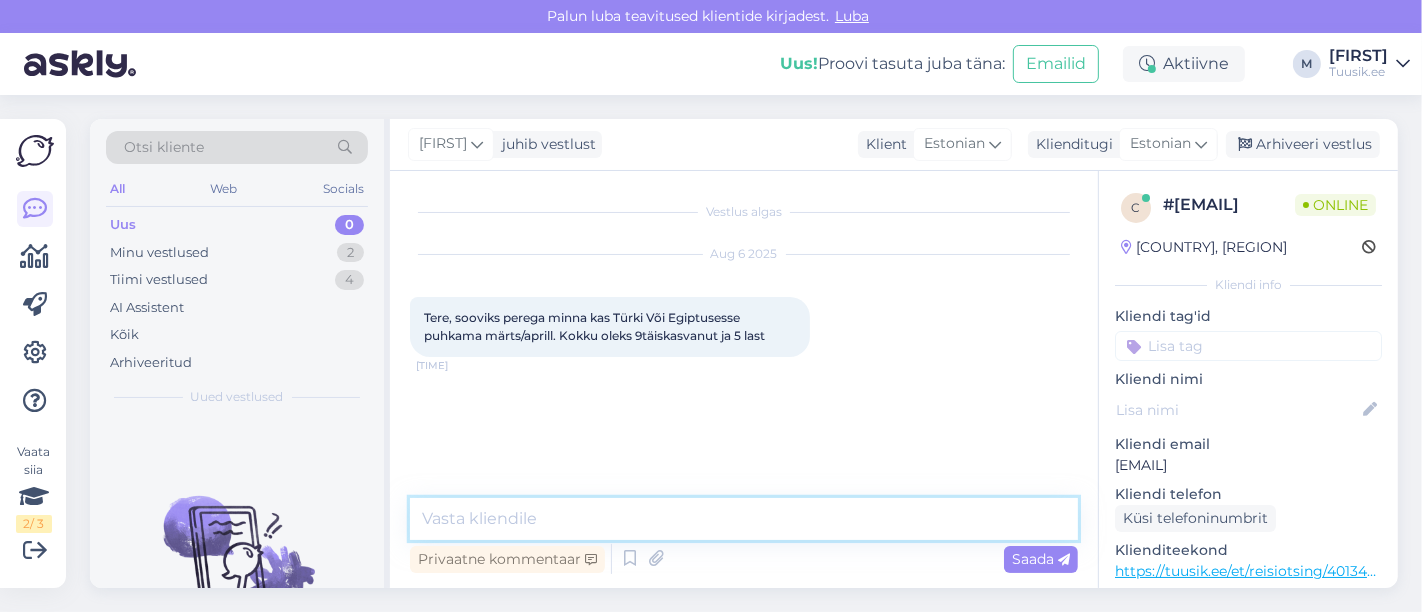 click at bounding box center (744, 519) 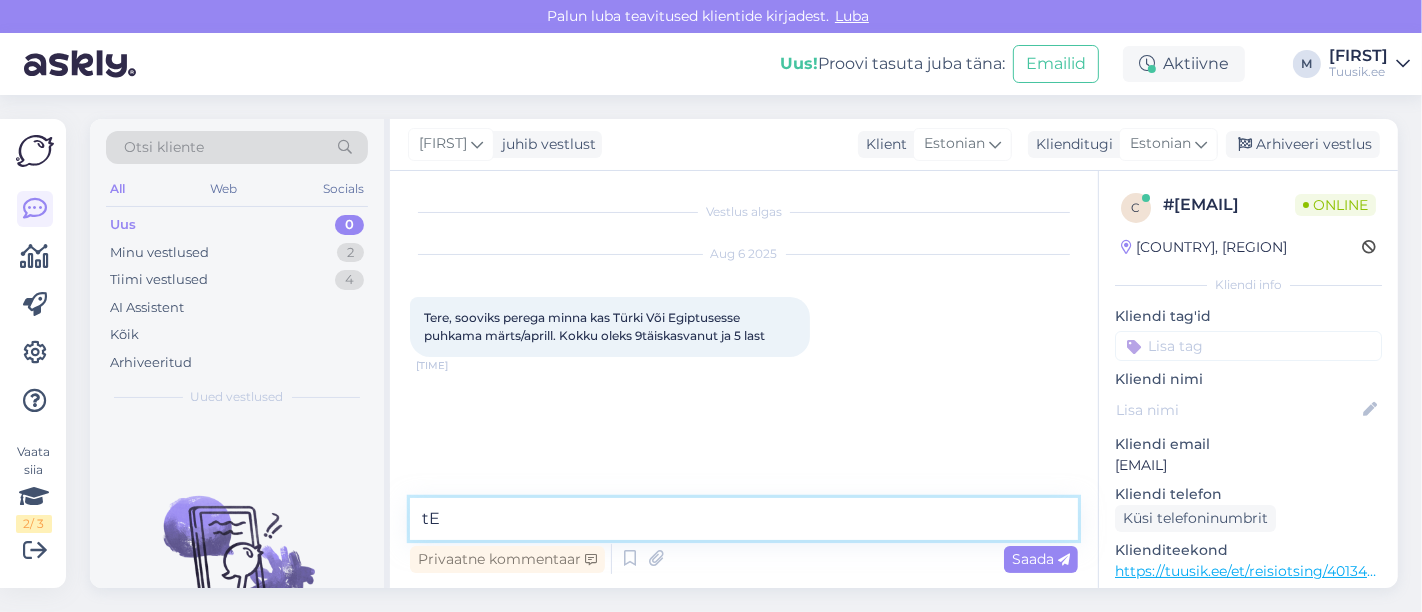type on "t" 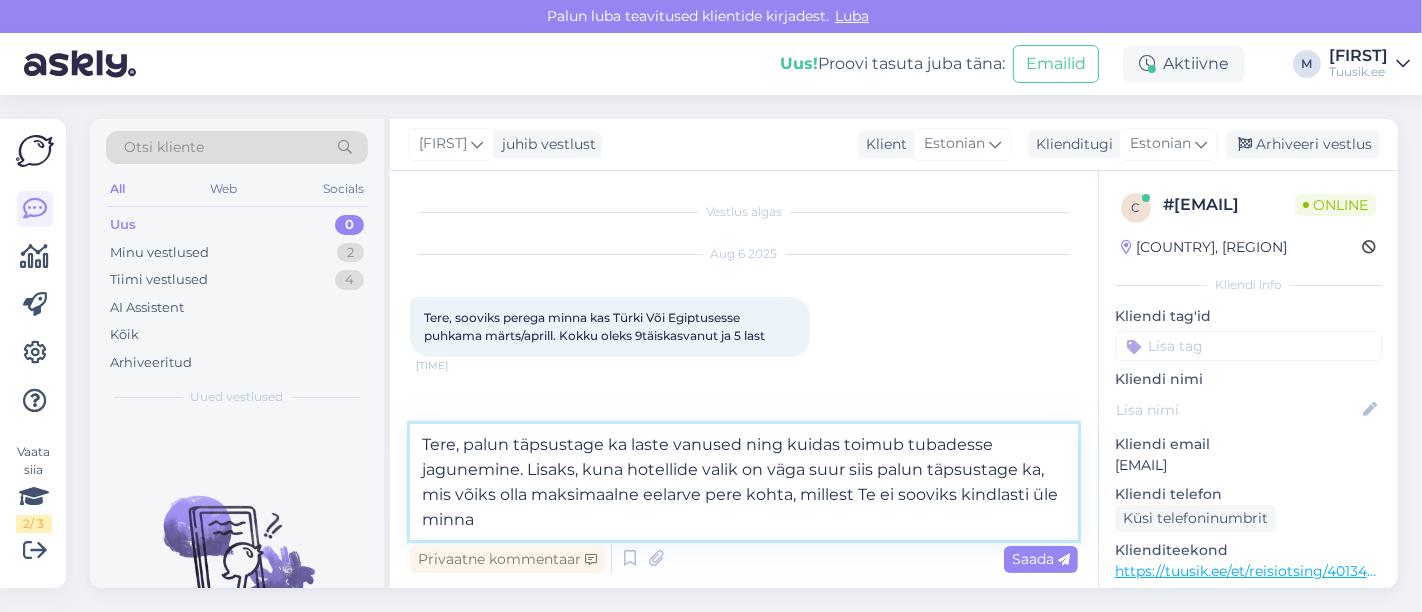 type on "Tere, palun täpsustage ka laste vanused ning kuidas toimub tubadesse jagunemine. Lisaks, kuna hotellide valik on väga suur siis palun täpsustage ka, mis võiks olla maksimaalne eelarve pere kohta, millest Te ei sooviks kindlasti üle minna?" 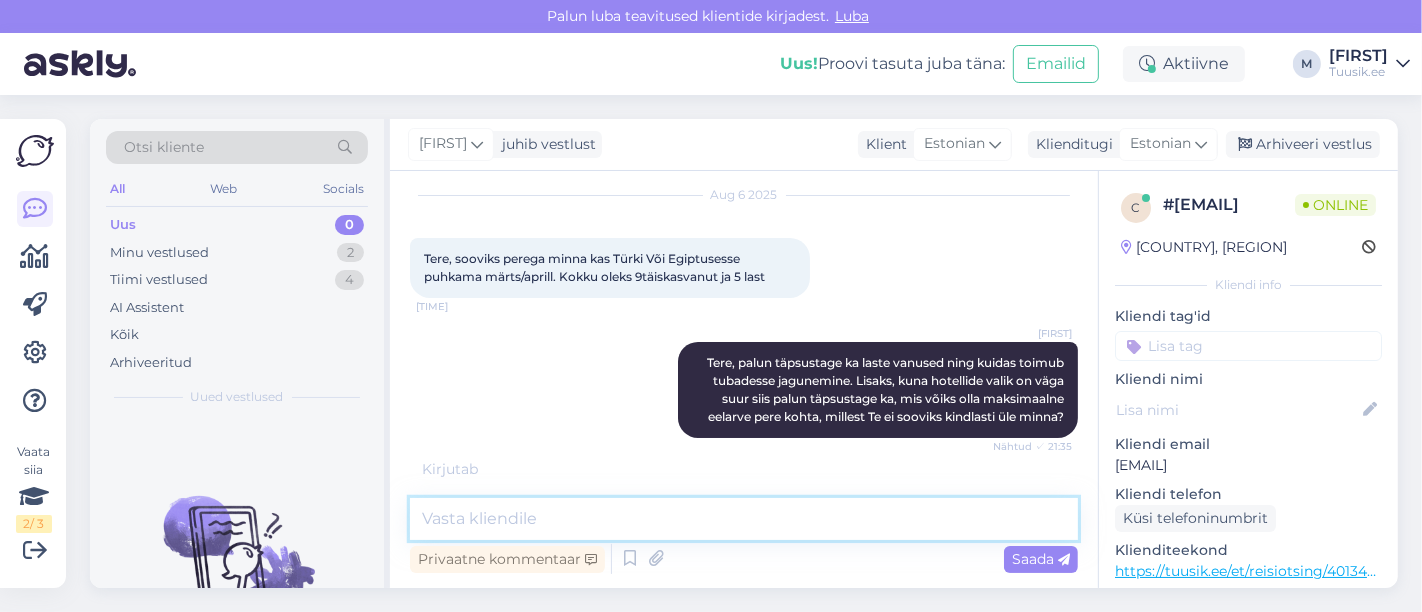 scroll, scrollTop: 38, scrollLeft: 0, axis: vertical 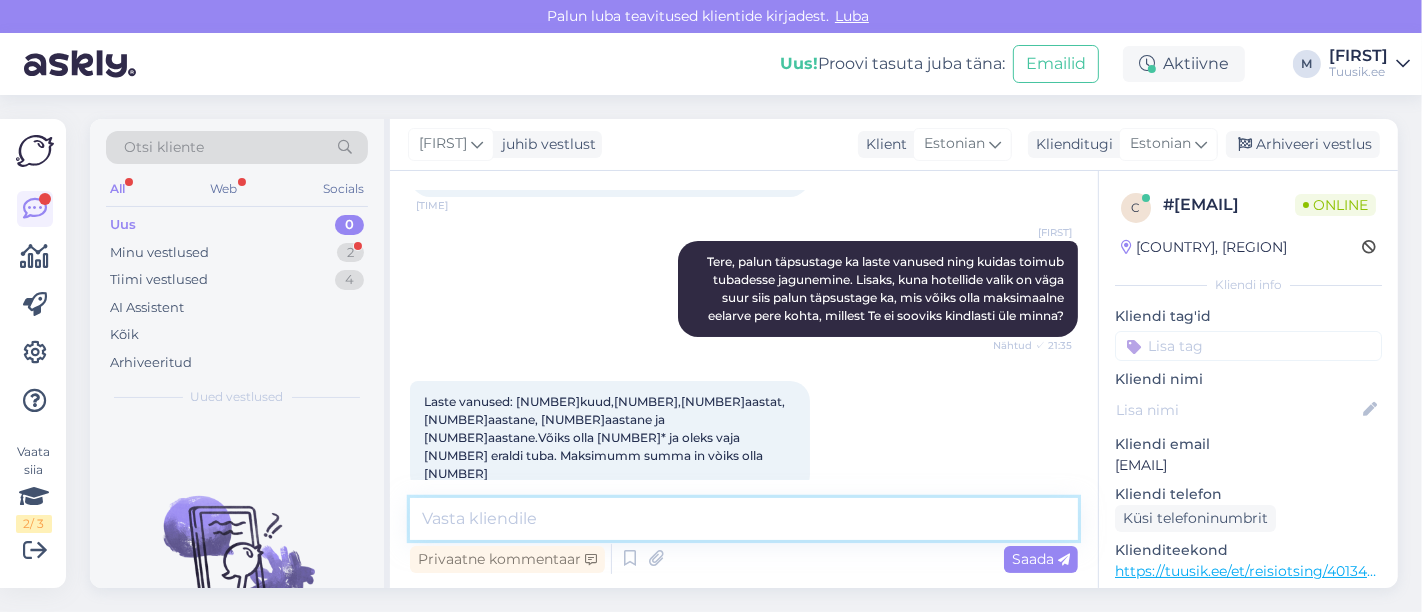 click at bounding box center (744, 519) 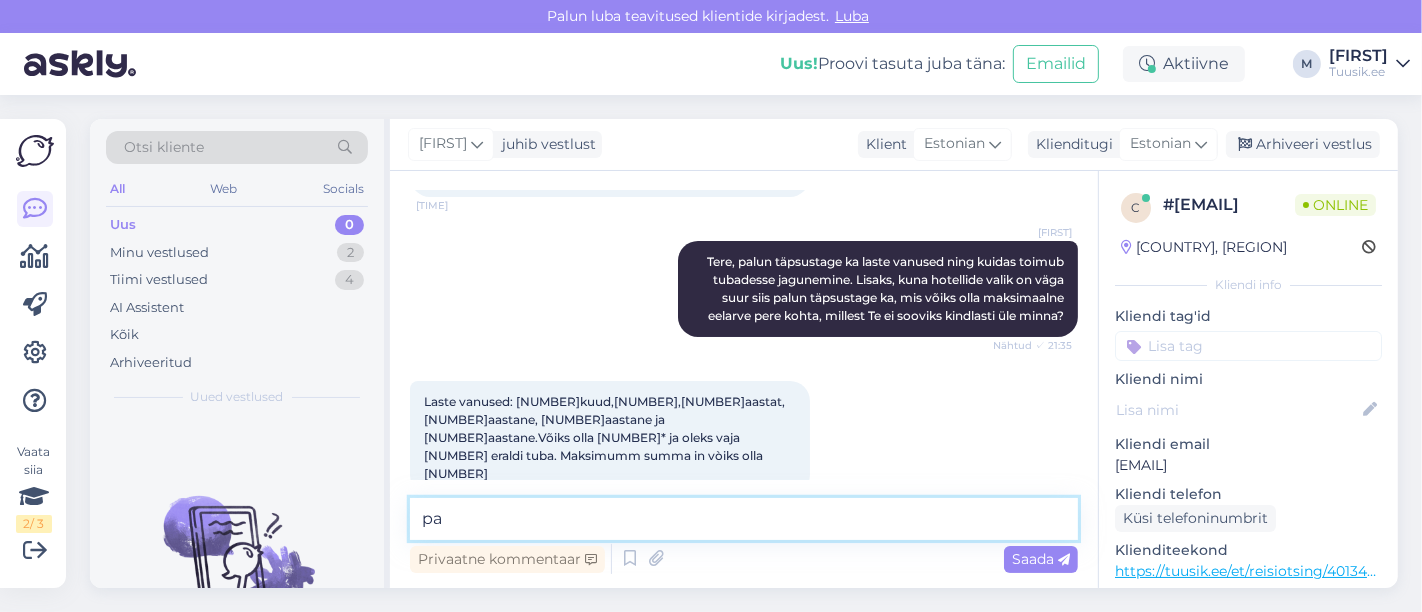 type on "p" 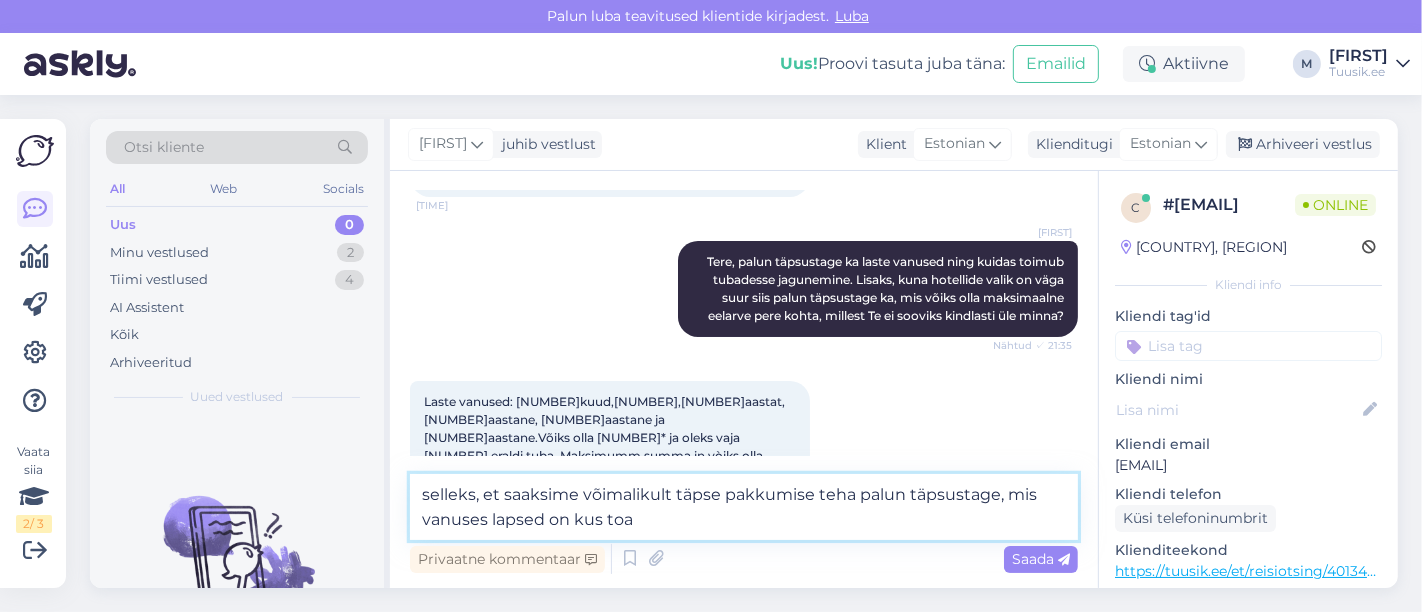 type on "selleks, et saaksime võimalikult täpse pakkumise teha palun täpsustage, mis" 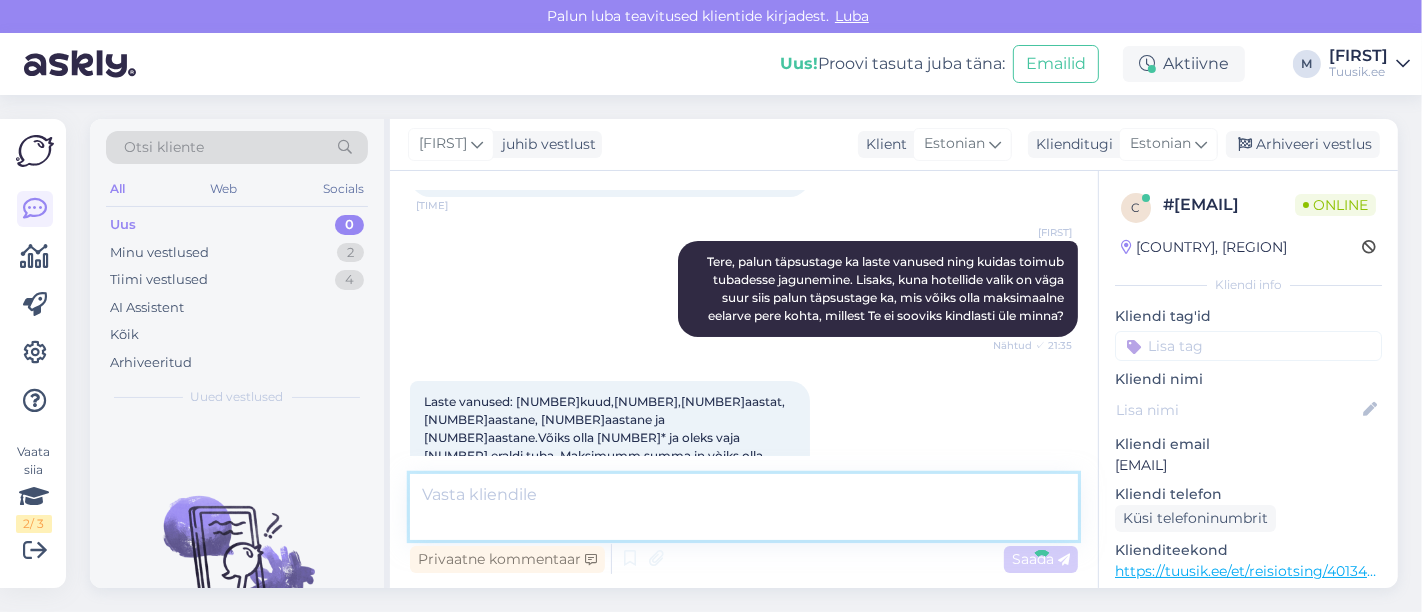 scroll, scrollTop: 264, scrollLeft: 0, axis: vertical 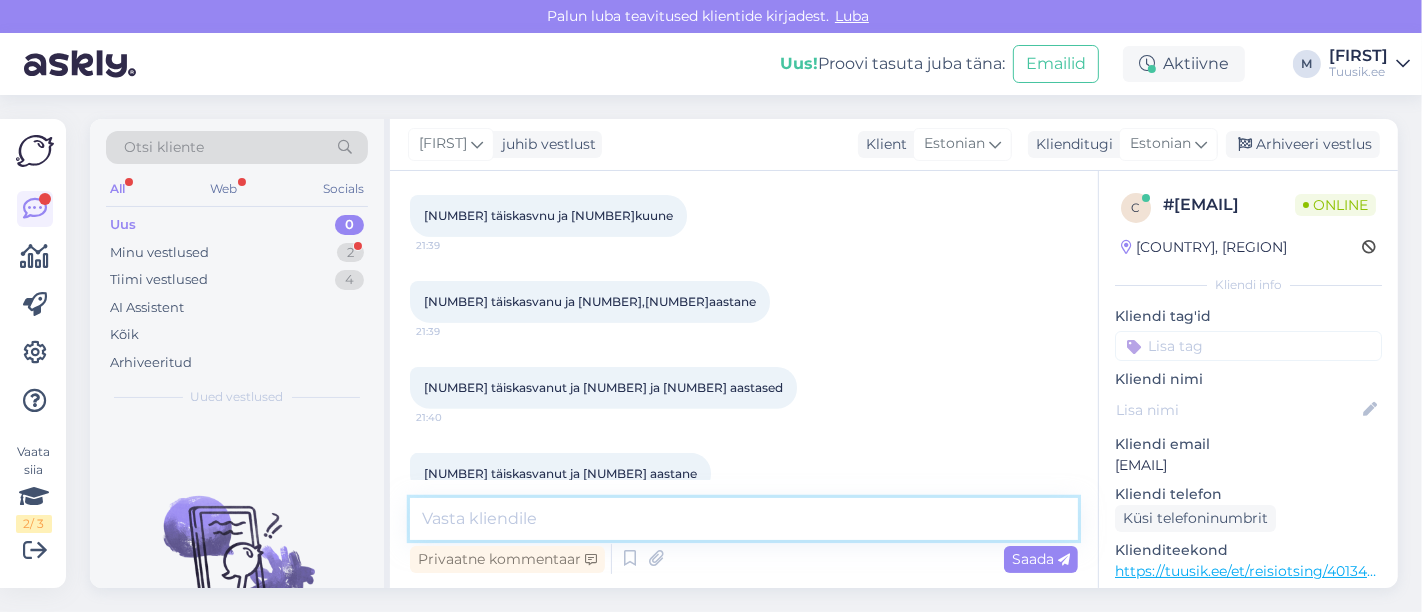 click at bounding box center [744, 519] 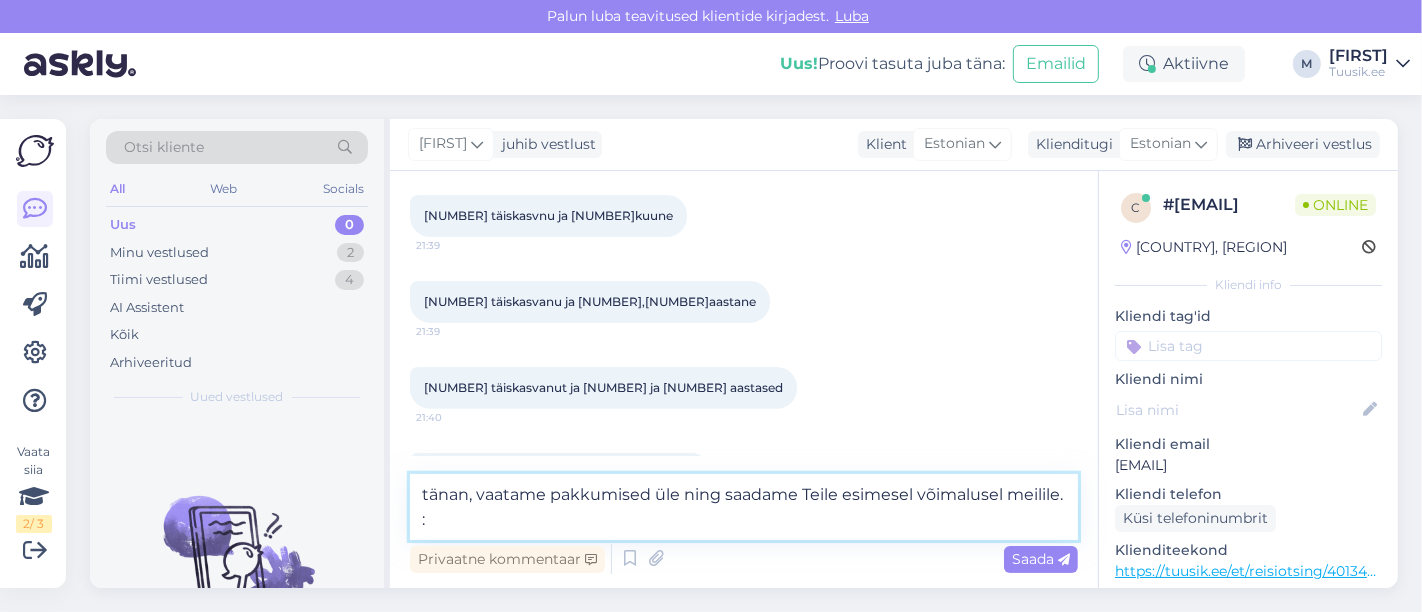 type on "tänan, vaatame pakkumised üle ning saadame Teile esimesel võimalusel meilile. :)" 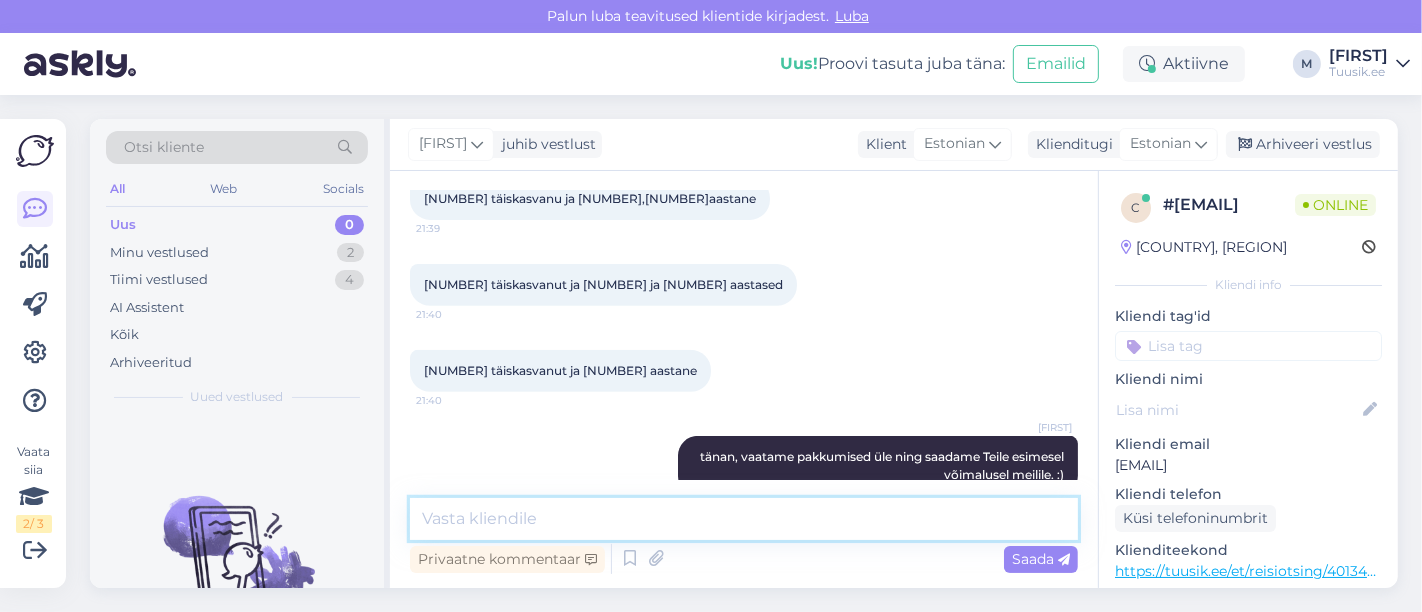 scroll, scrollTop: 797, scrollLeft: 0, axis: vertical 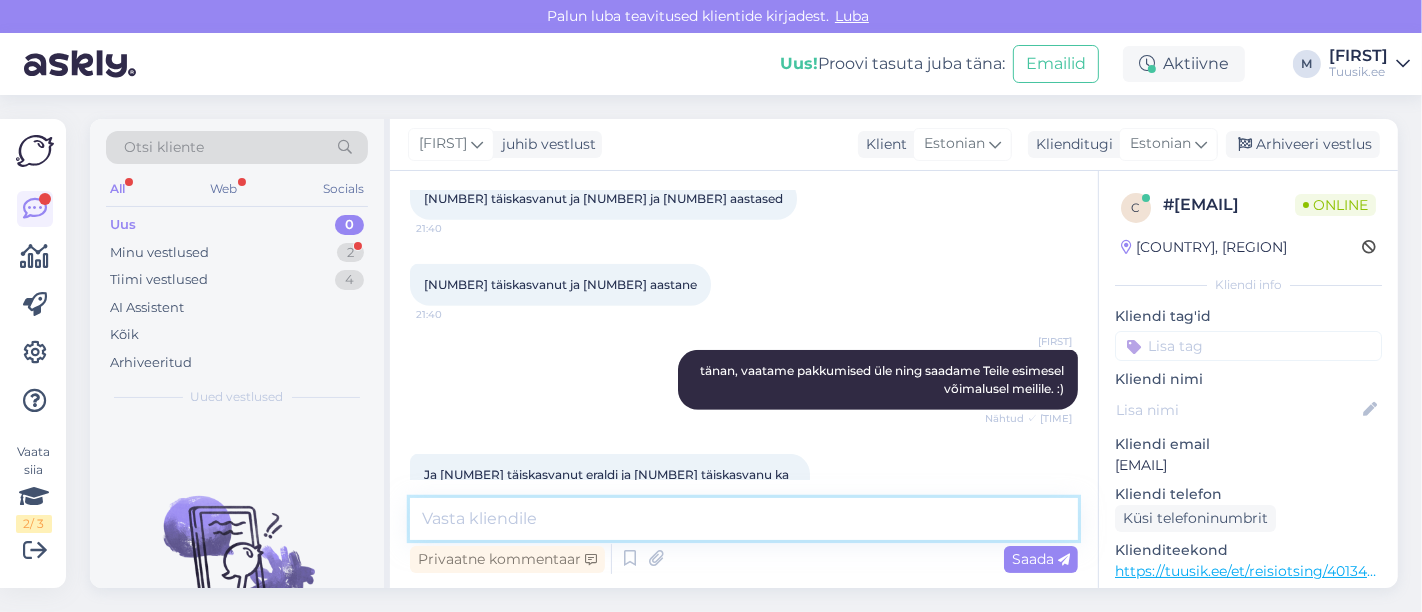 click at bounding box center (744, 519) 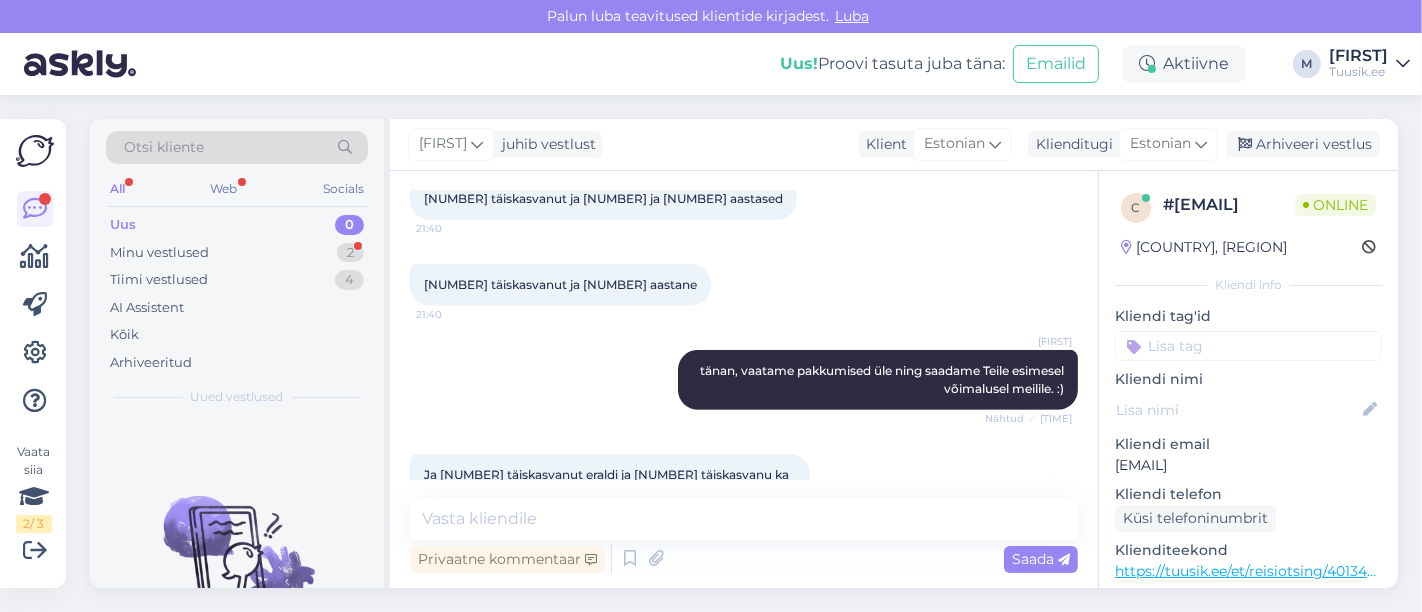 click on "Ja [NUMBER] täiskasvanut eraldi ja [NUMBER] täiskasvanu ka eraldi" at bounding box center (608, 483) 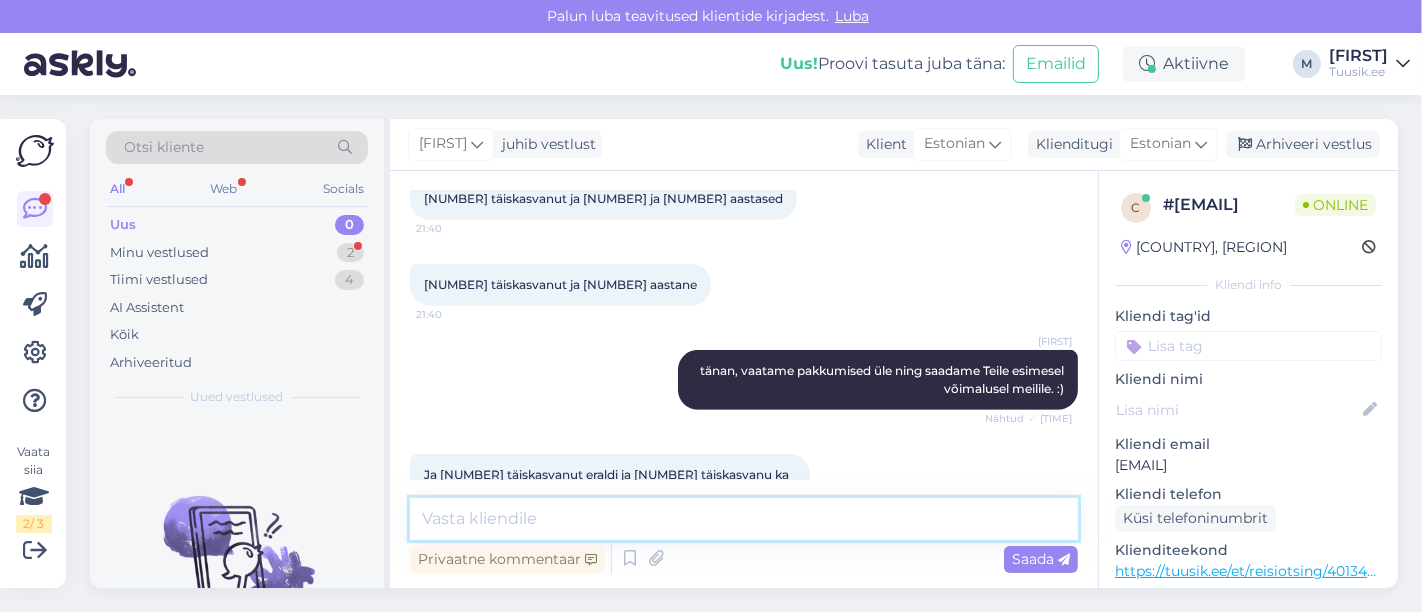 click at bounding box center [744, 519] 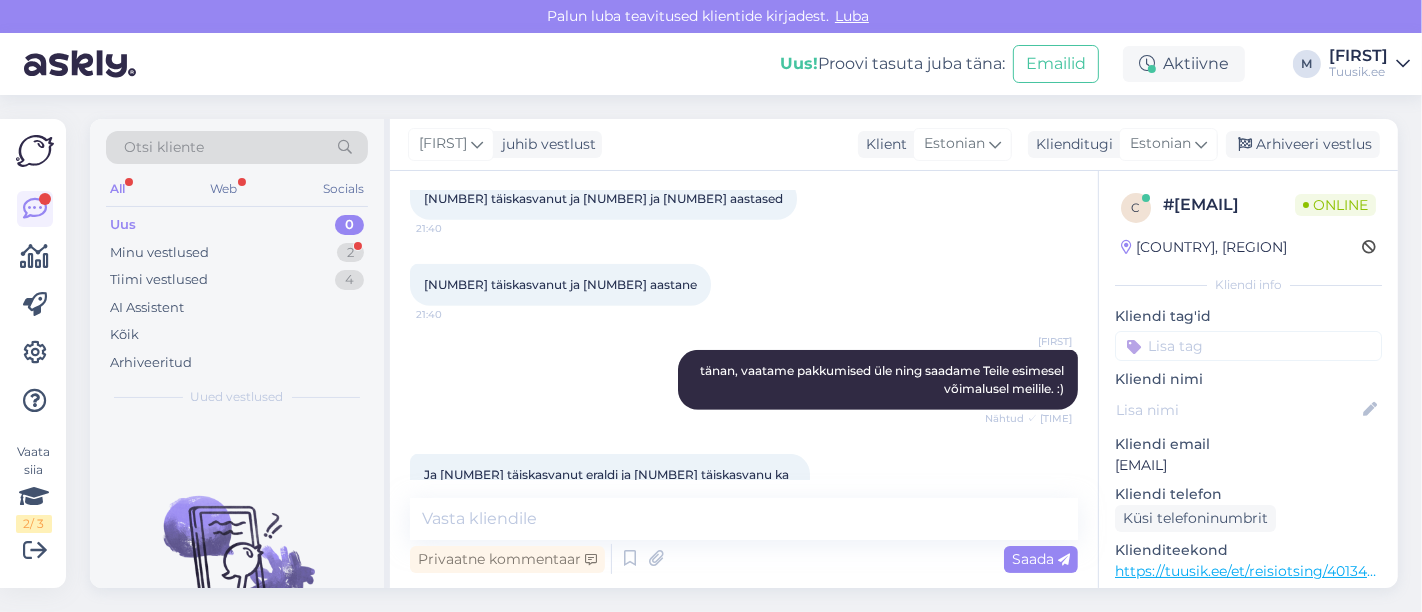 drag, startPoint x: 1361, startPoint y: 461, endPoint x: 1108, endPoint y: 466, distance: 253.04941 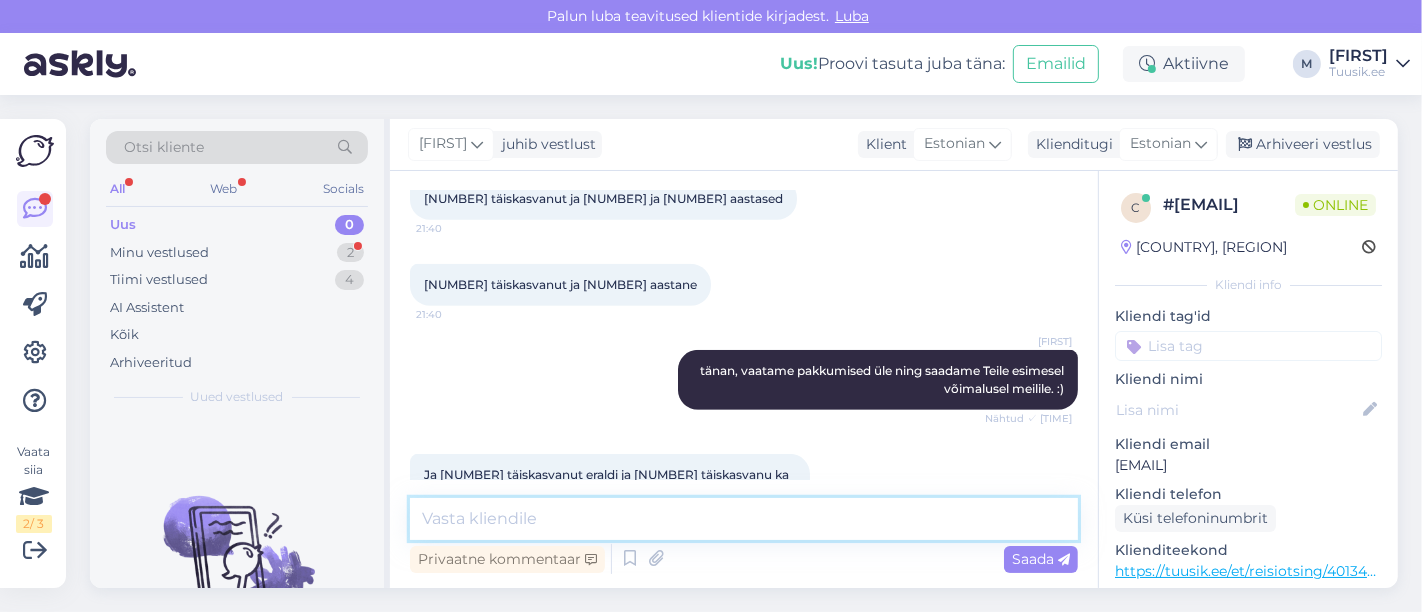 click at bounding box center [744, 519] 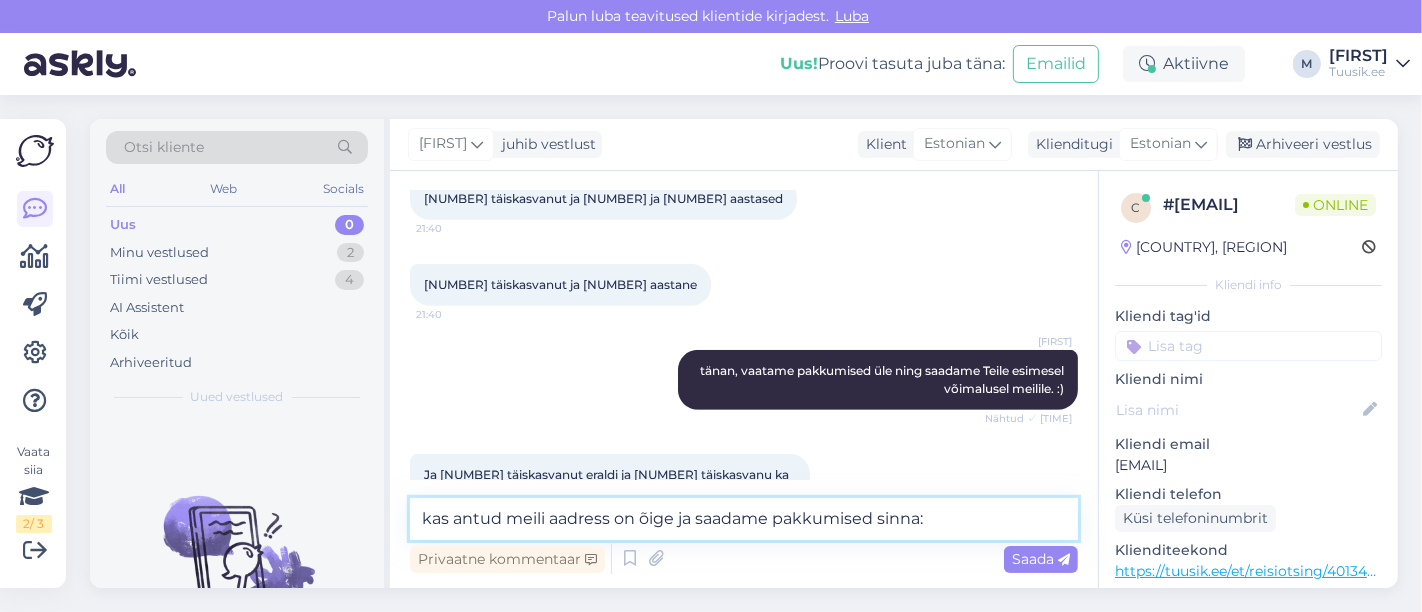 paste on "[EMAIL]" 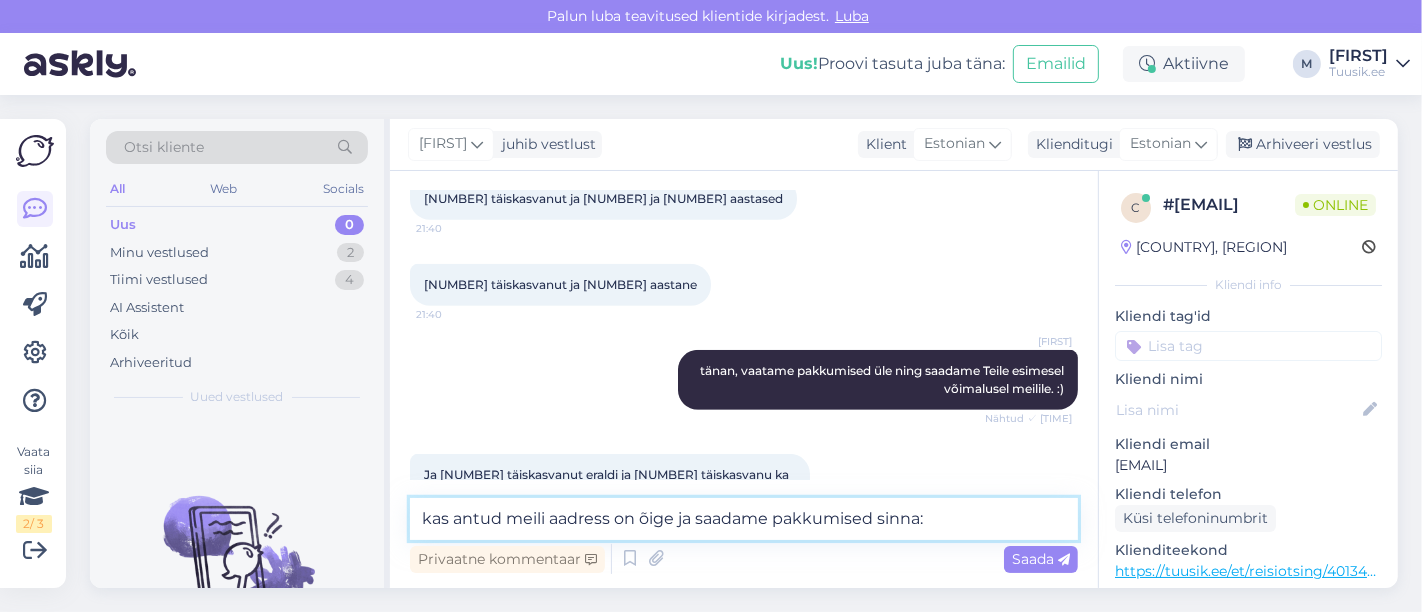 type on "kas antud meili aadress on õige ja saadame pakkumised sinna: [EMAIL]" 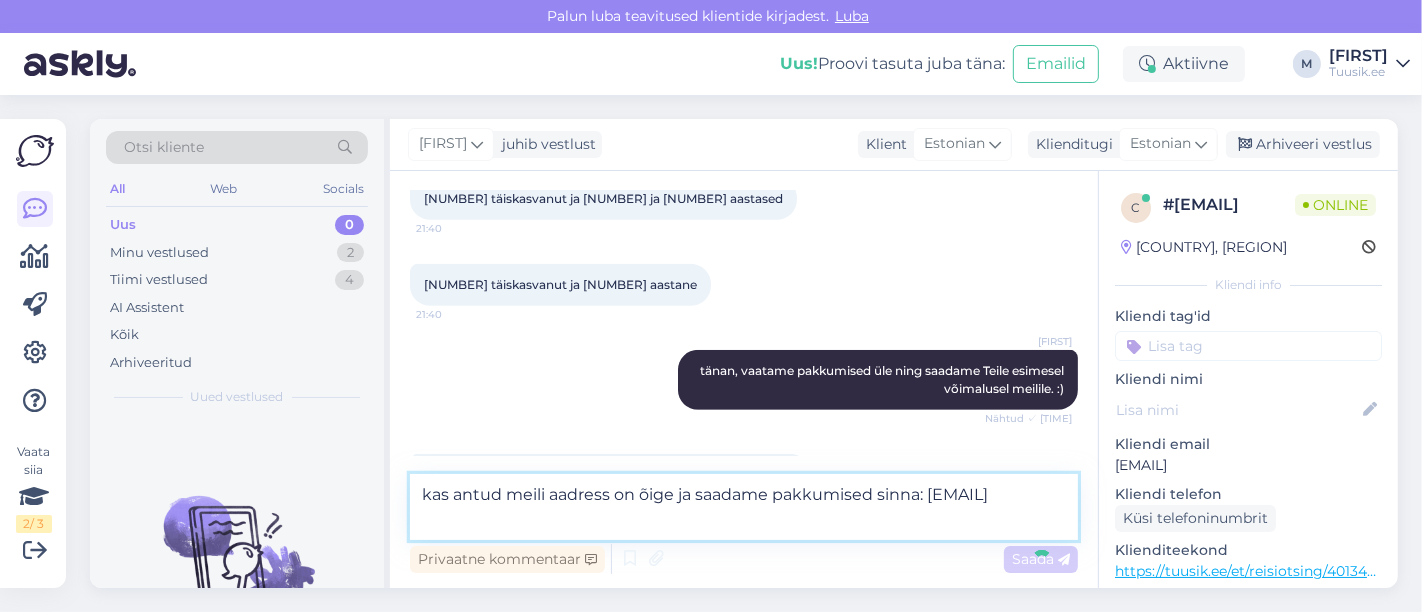 type 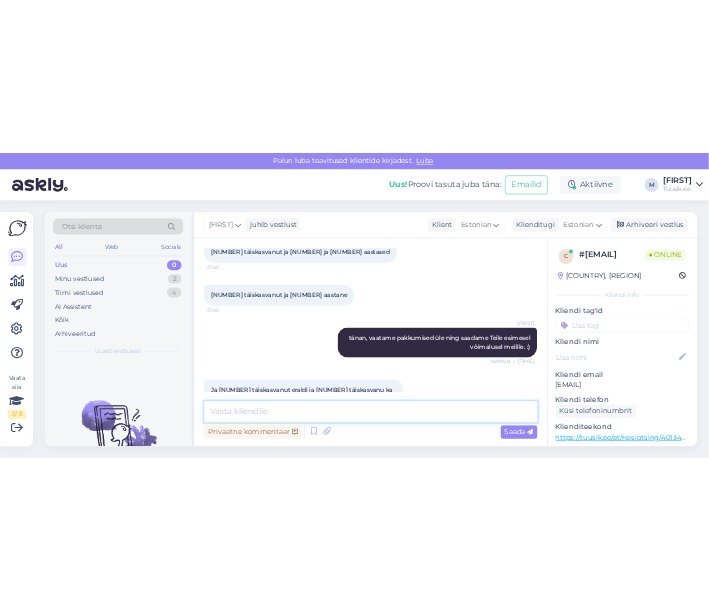 scroll, scrollTop: 902, scrollLeft: 0, axis: vertical 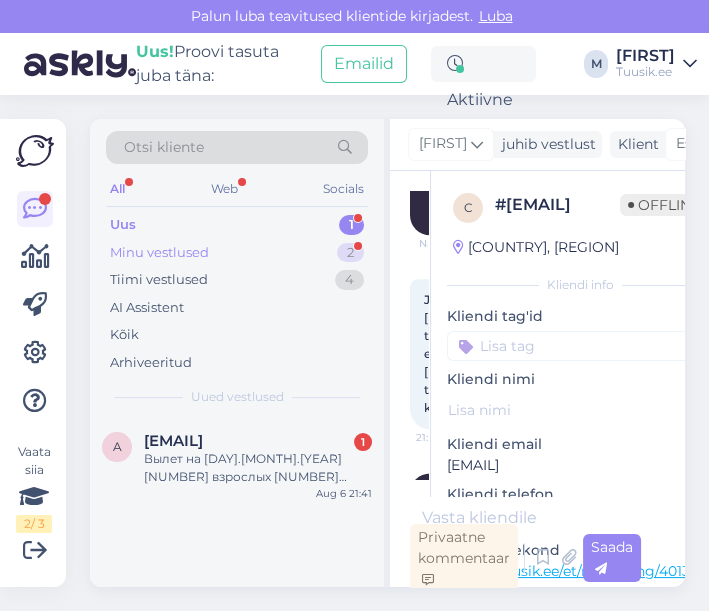 click on "Minu vestlused" at bounding box center [159, 253] 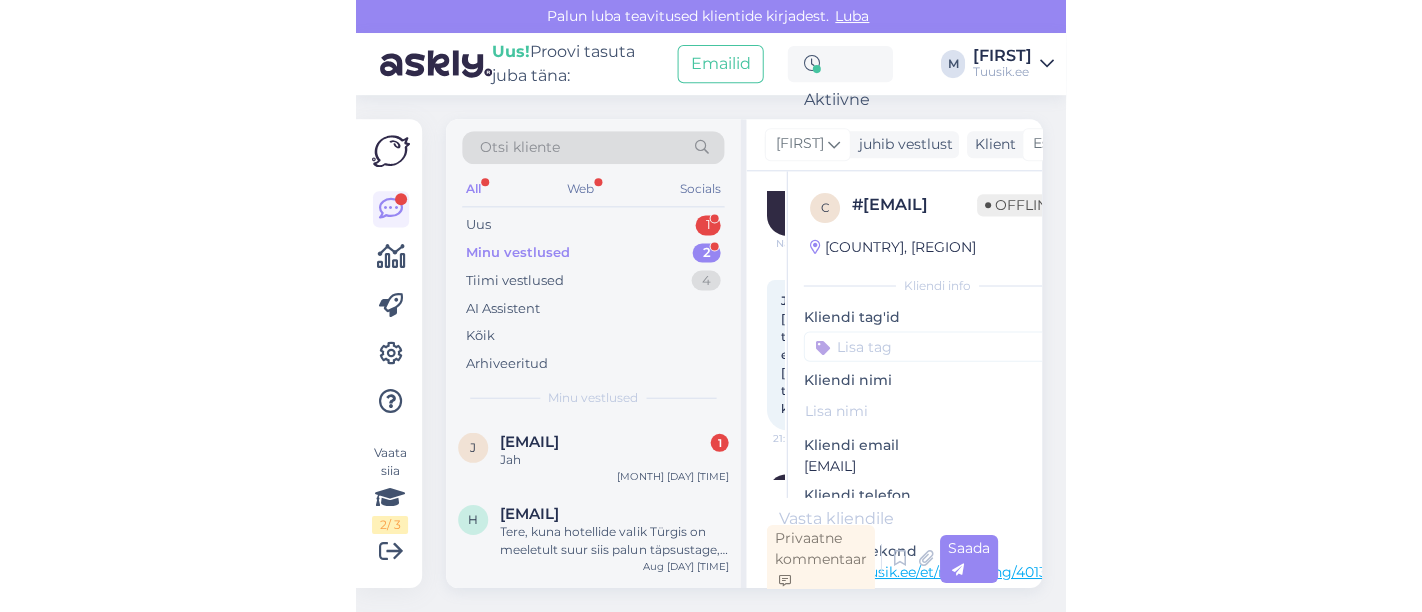 scroll, scrollTop: 988, scrollLeft: 0, axis: vertical 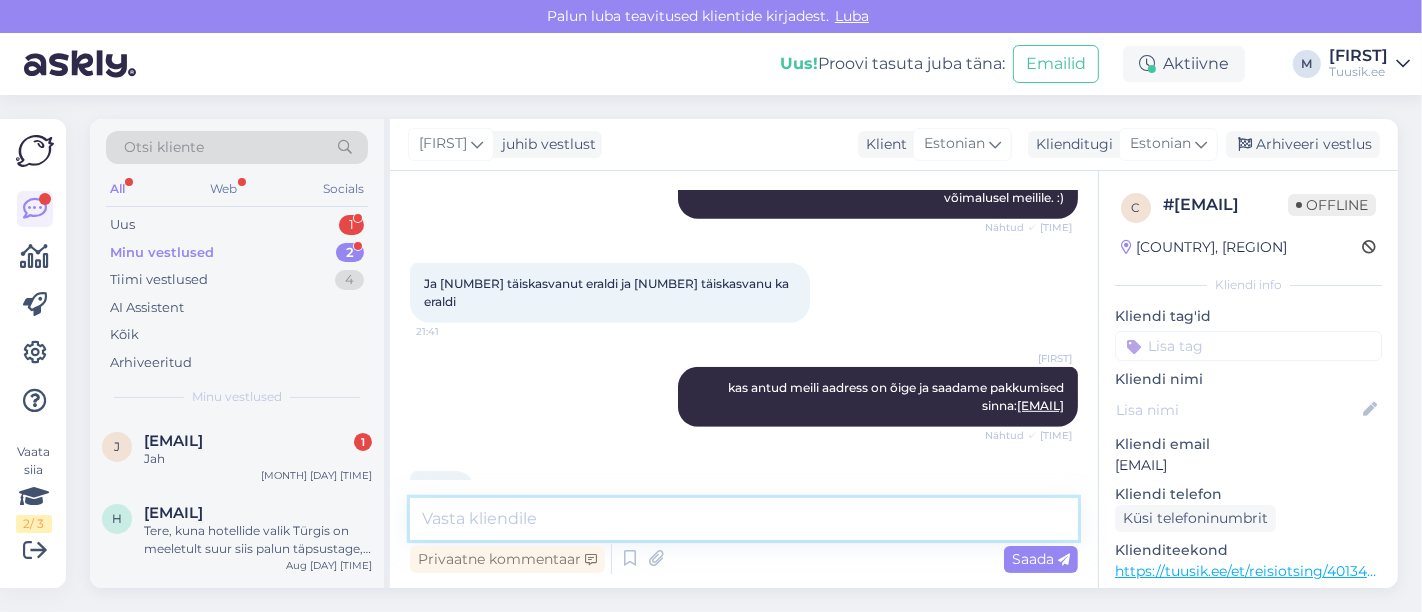 click at bounding box center (744, 519) 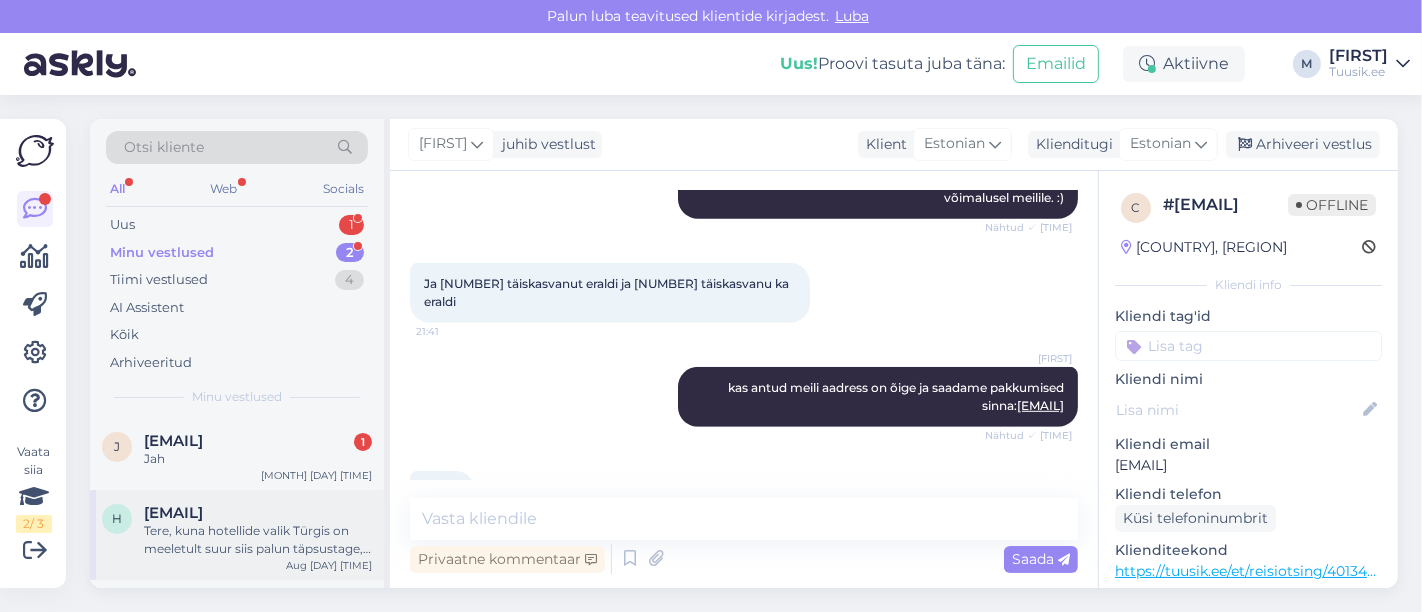 click on "Tere, kuna hotellide valik Türgis on meeletult suur siis palun täpsustage, mis võiks olla Teie reisi maksimaalne eelarve pere kohta, millest Te ei sooviks üle minna?" at bounding box center (258, 540) 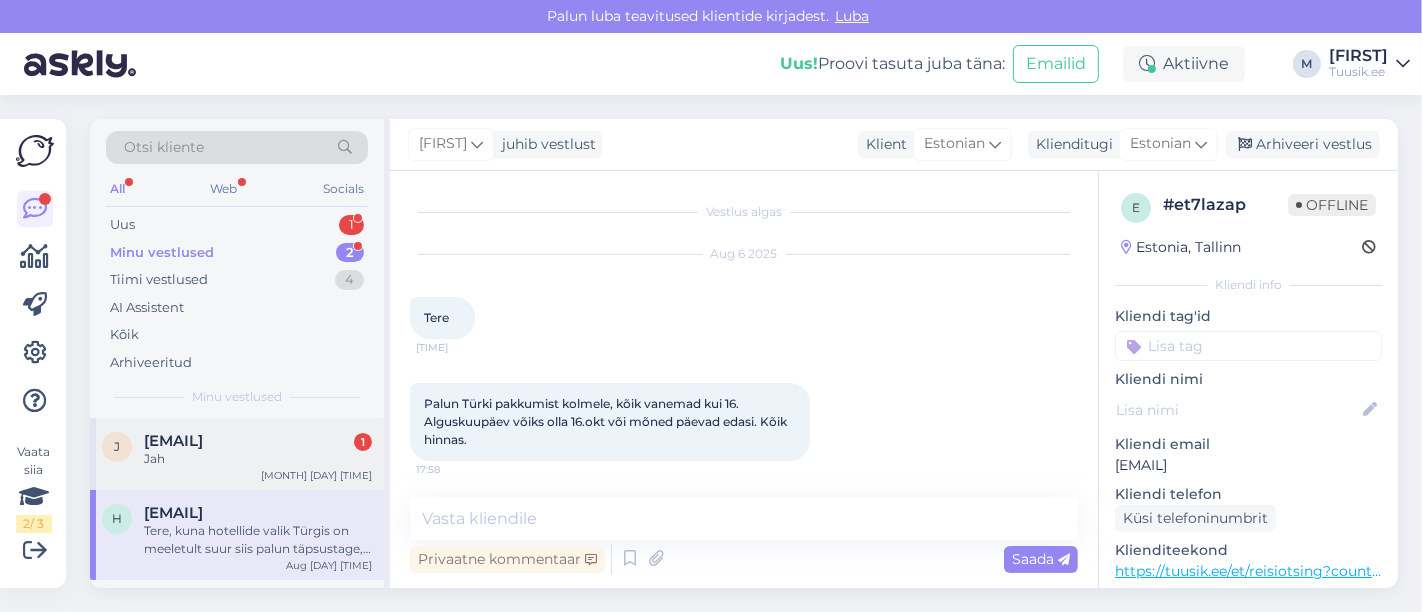 scroll, scrollTop: 124, scrollLeft: 0, axis: vertical 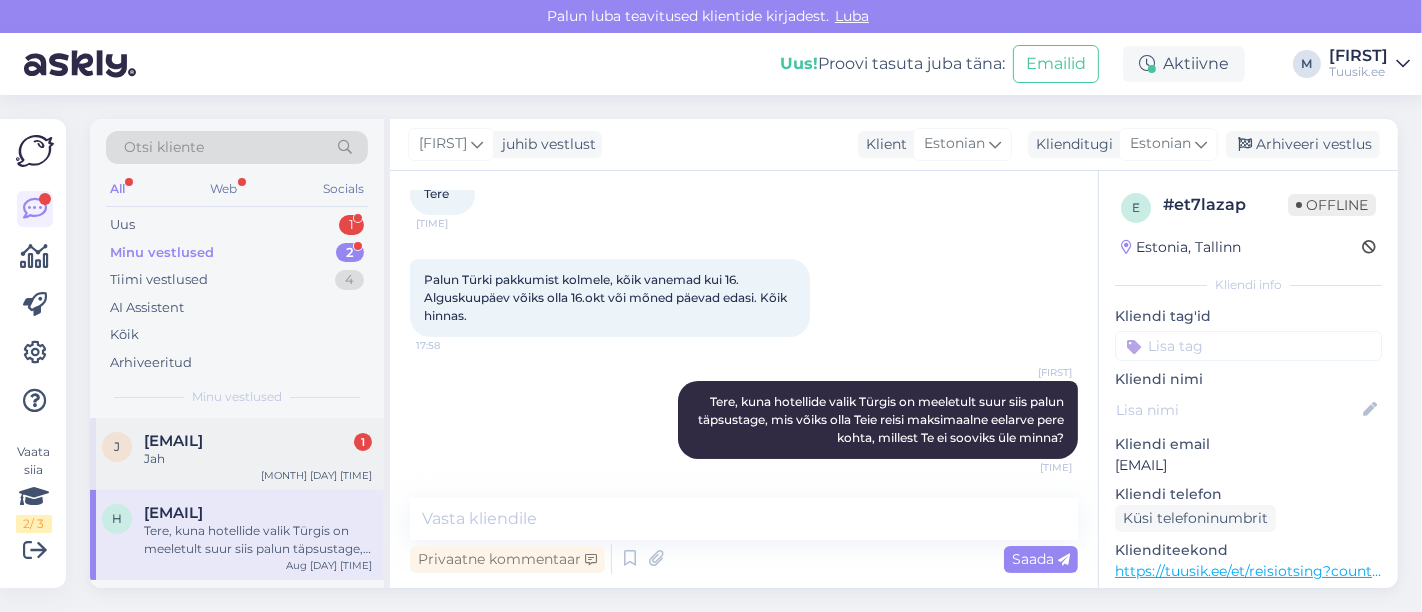 click on "j [EMAIL] [DAY] [TIME]" at bounding box center (237, 454) 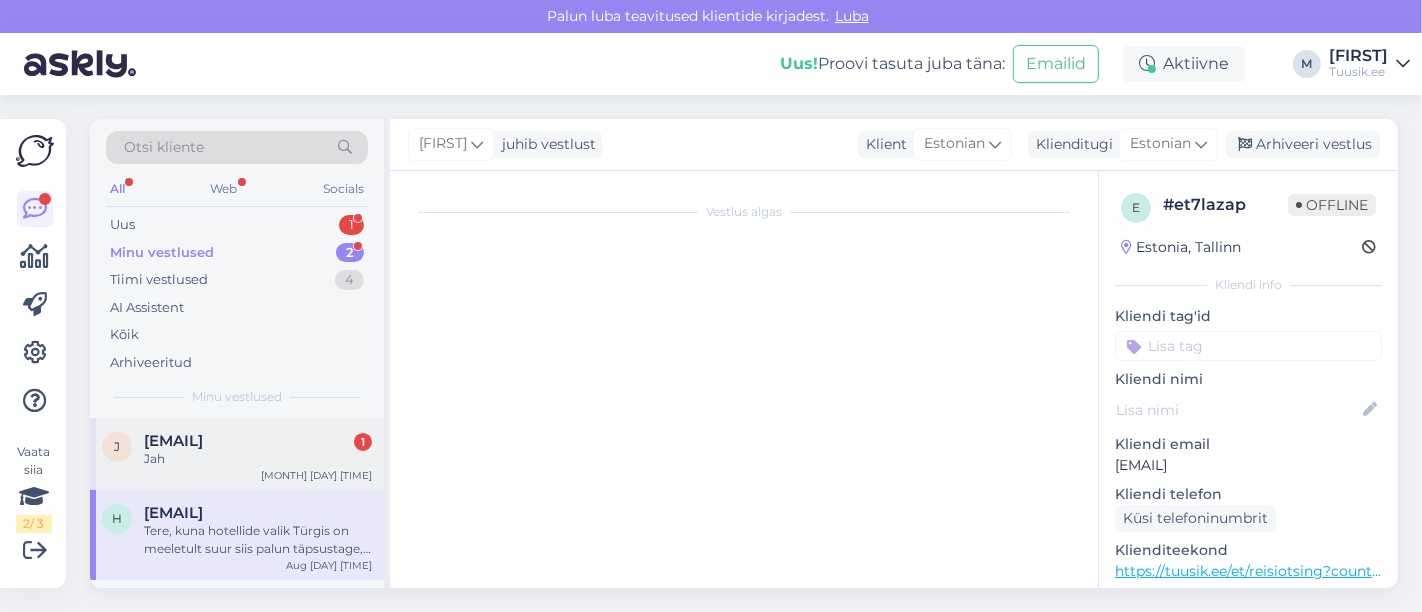 scroll, scrollTop: 988, scrollLeft: 0, axis: vertical 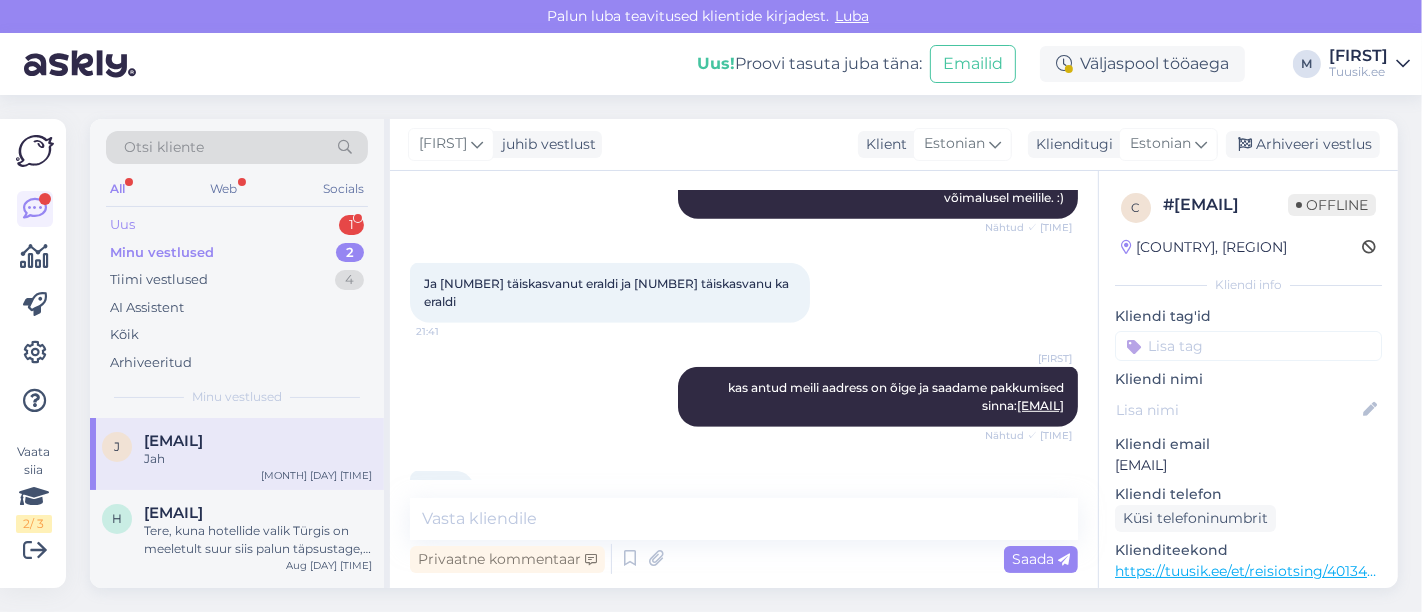 click on "Uus 1" at bounding box center [237, 225] 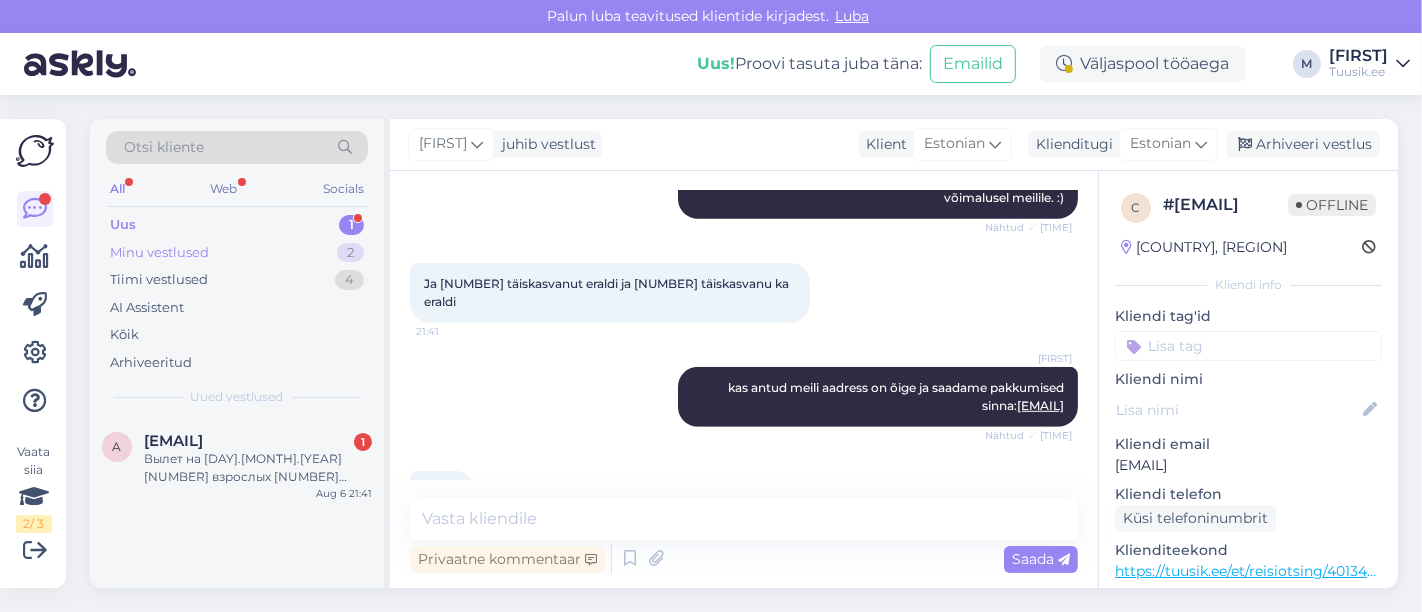 click on "Minu vestlused" at bounding box center (159, 253) 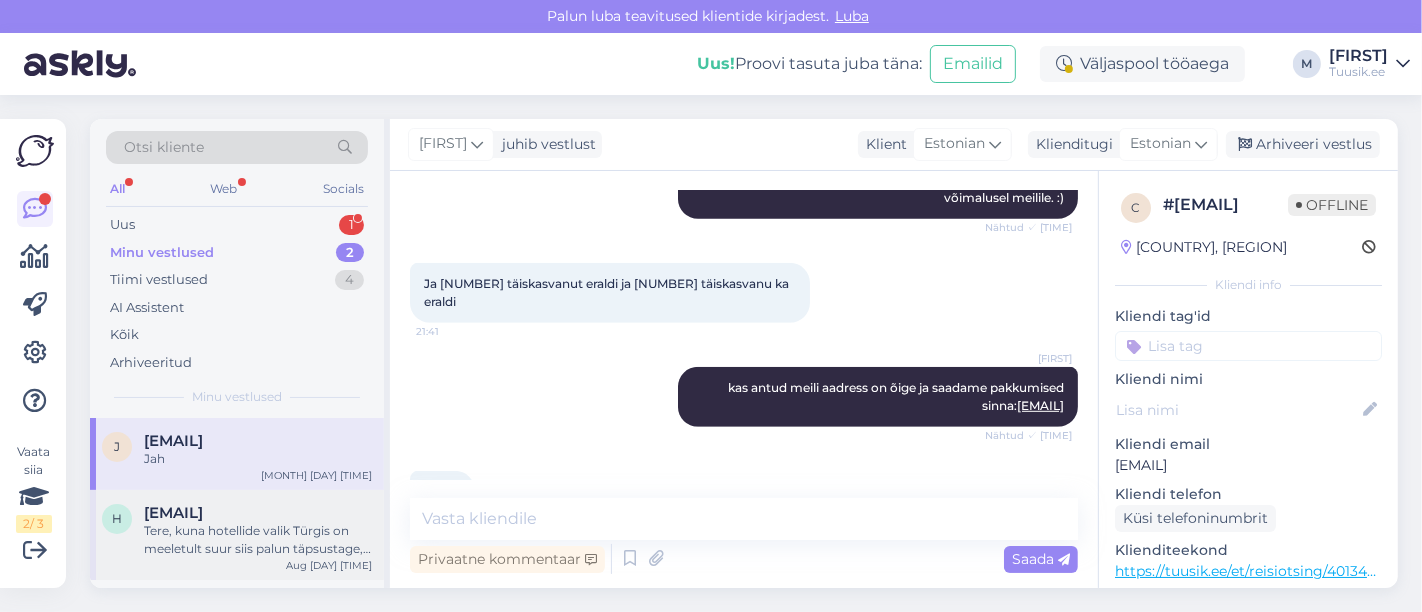 click on "Tere, kuna hotellide valik Türgis on meeletult suur siis palun täpsustage, mis võiks olla Teie reisi maksimaalne eelarve pere kohta, millest Te ei sooviks üle minna?" at bounding box center (258, 540) 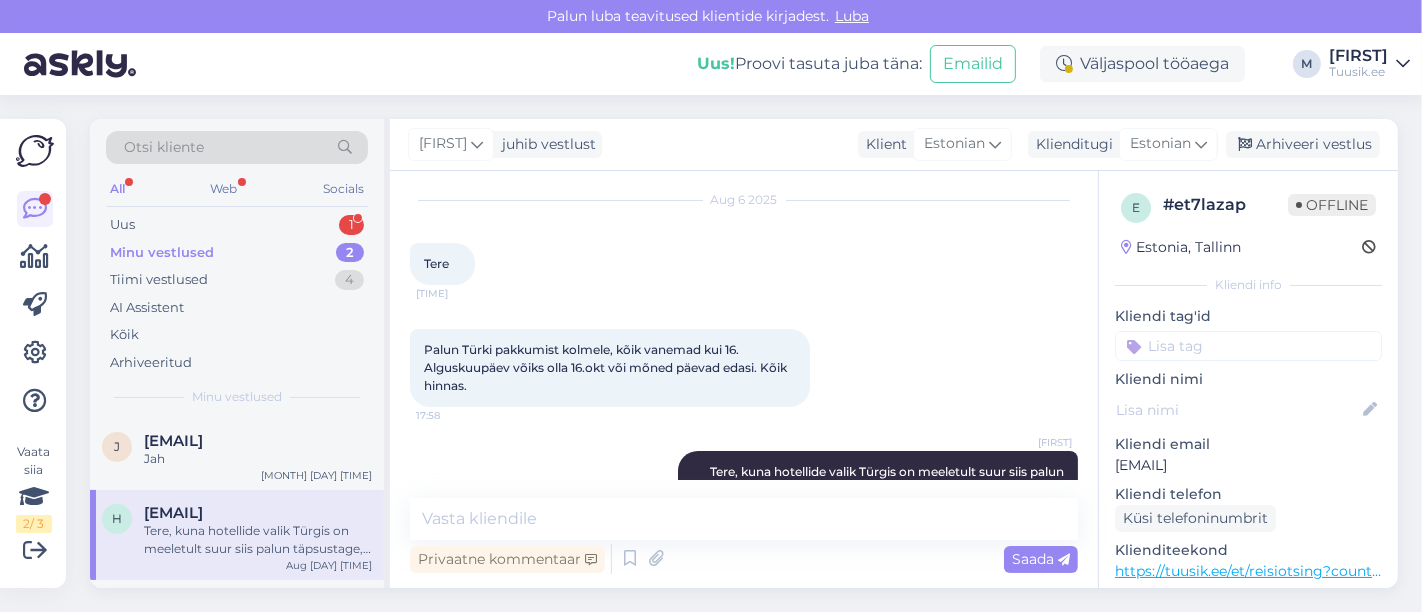 scroll, scrollTop: 53, scrollLeft: 0, axis: vertical 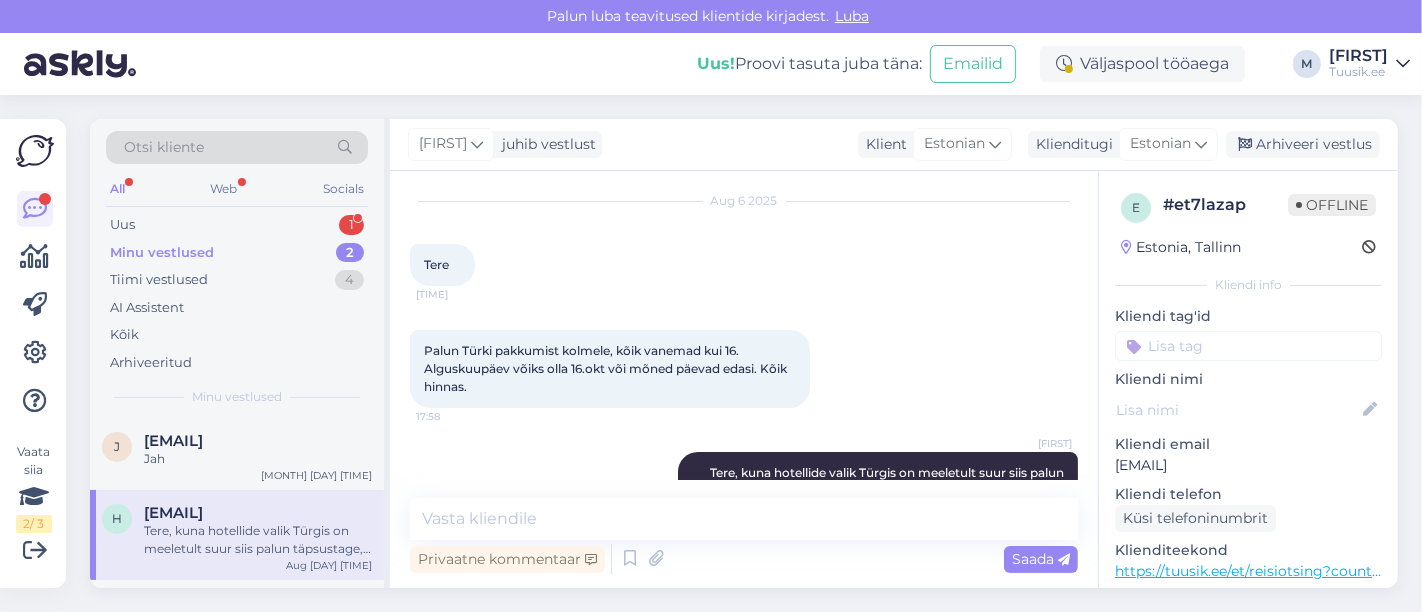 drag, startPoint x: 1279, startPoint y: 464, endPoint x: 1108, endPoint y: 471, distance: 171.14322 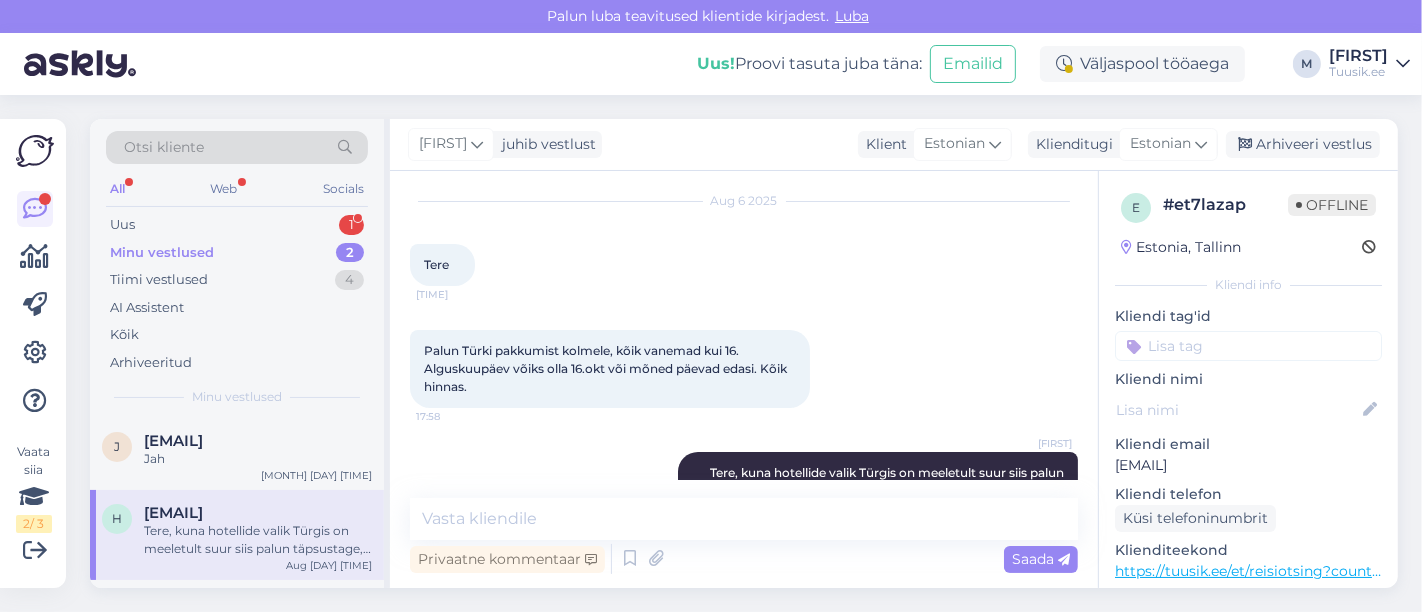 drag, startPoint x: 499, startPoint y: 388, endPoint x: 423, endPoint y: 355, distance: 82.85529 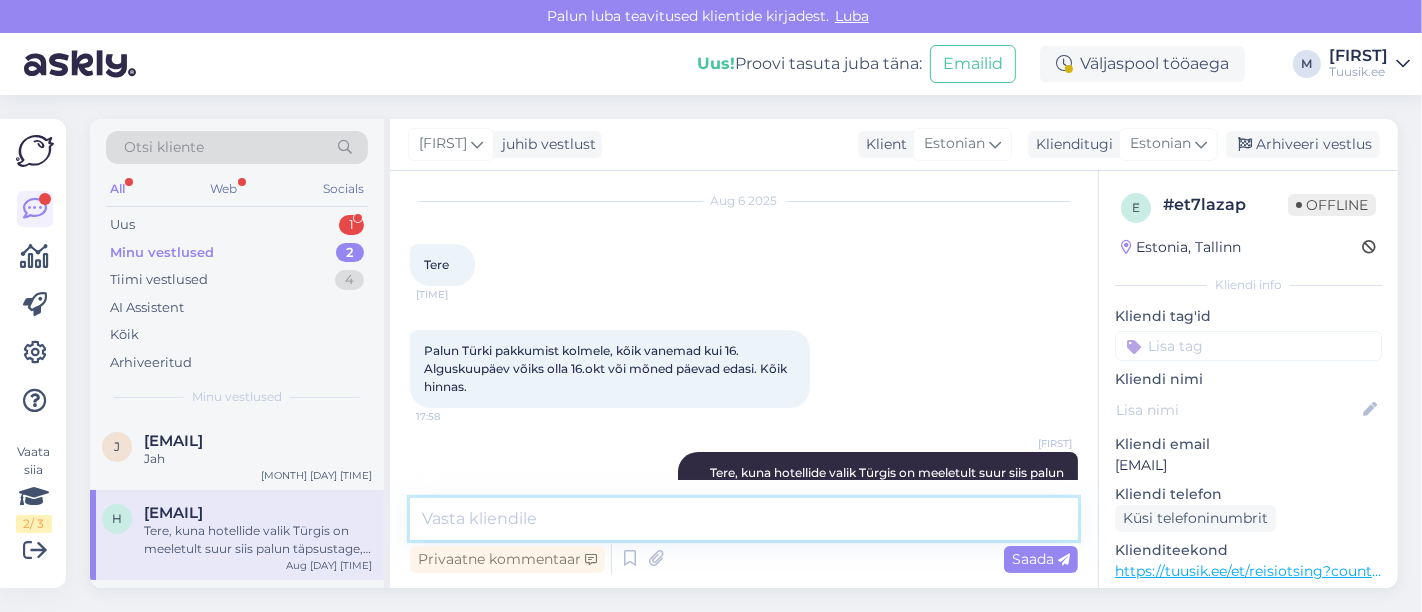 drag, startPoint x: 563, startPoint y: 526, endPoint x: 741, endPoint y: 382, distance: 228.95415 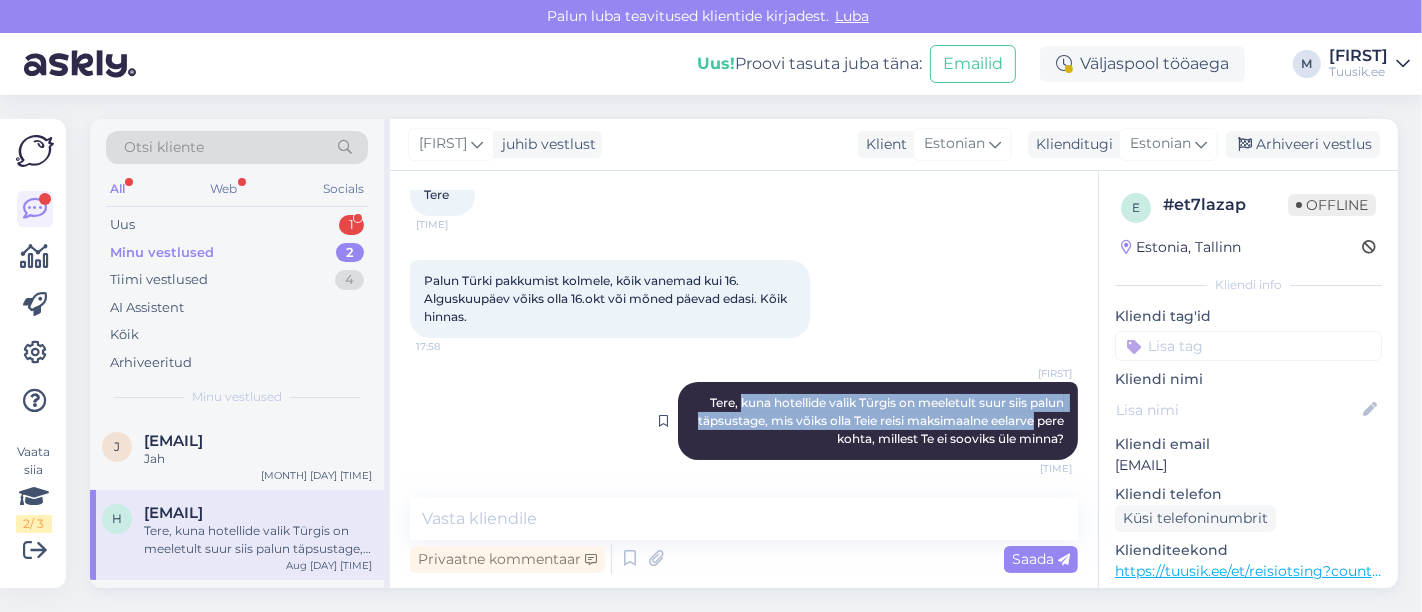 drag, startPoint x: 717, startPoint y: 400, endPoint x: 1045, endPoint y: 429, distance: 329.2795 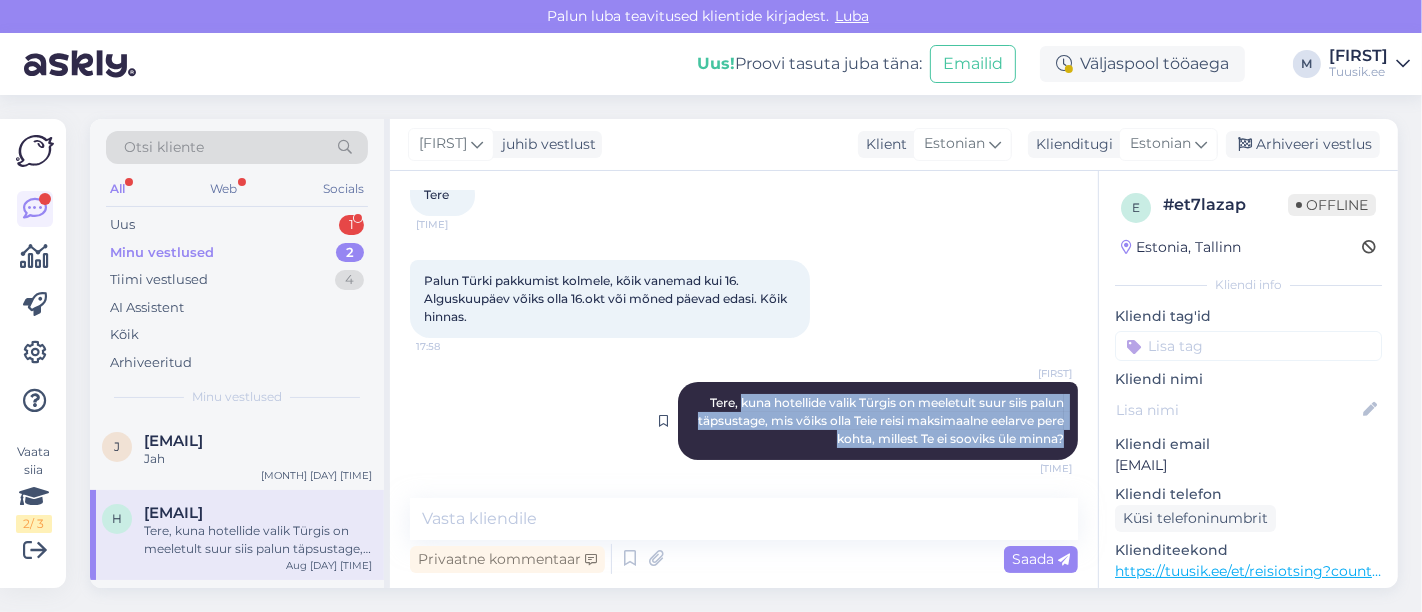 drag, startPoint x: 1052, startPoint y: 440, endPoint x: 719, endPoint y: 405, distance: 334.8343 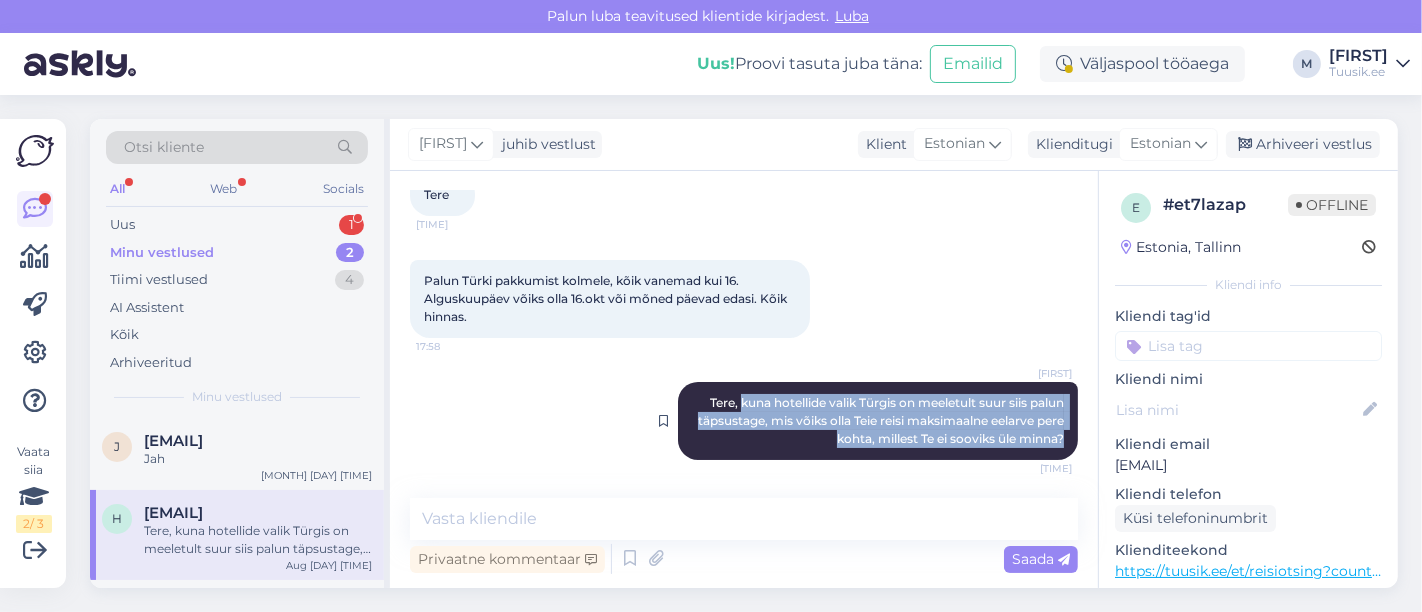 click on "[LAST] Tere,kuna hotellide valik Türgis on meeletult suur siis palun täpsustage, mis võiks olla Teie reisi maksimaalne eelarve pere kohta, millest Te ei sooviks üle minna? [TIME]" at bounding box center (878, 421) 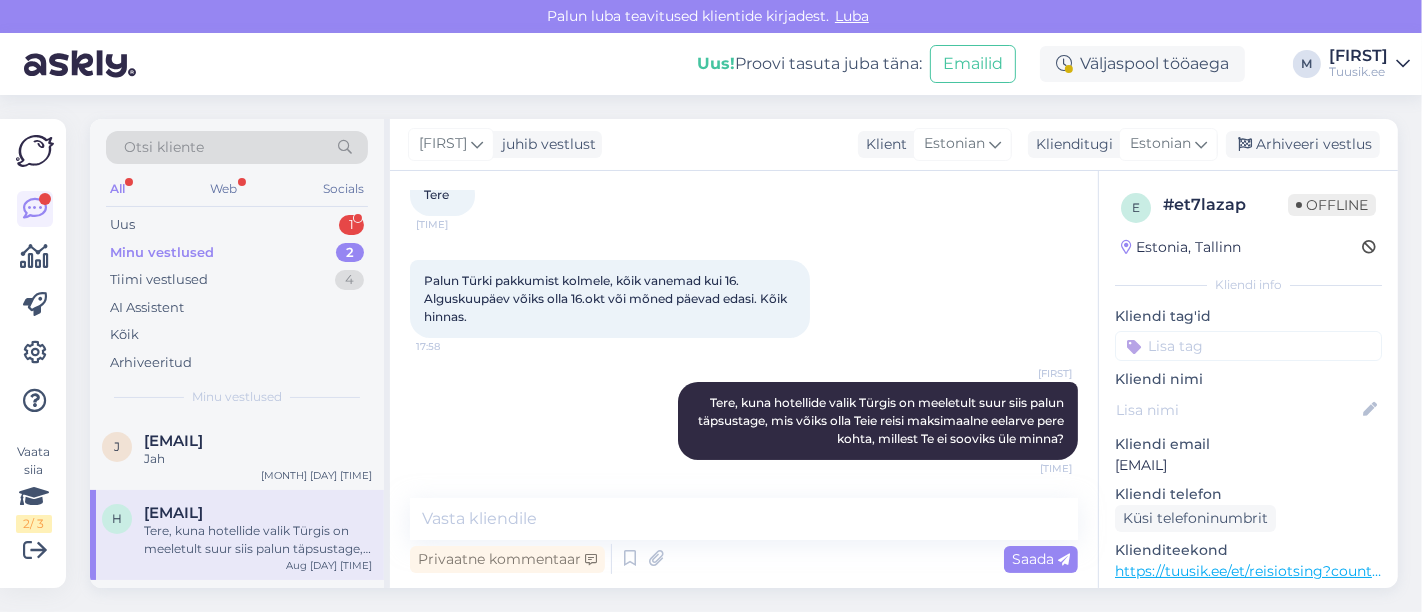 click on "Tere, kuna hotellide valik Türgis on meeletult suur siis palun täpsustage, mis võiks olla Teie reisi maksimaalne eelarve pere kohta, millest Te ei sooviks üle minna?" at bounding box center (258, 540) 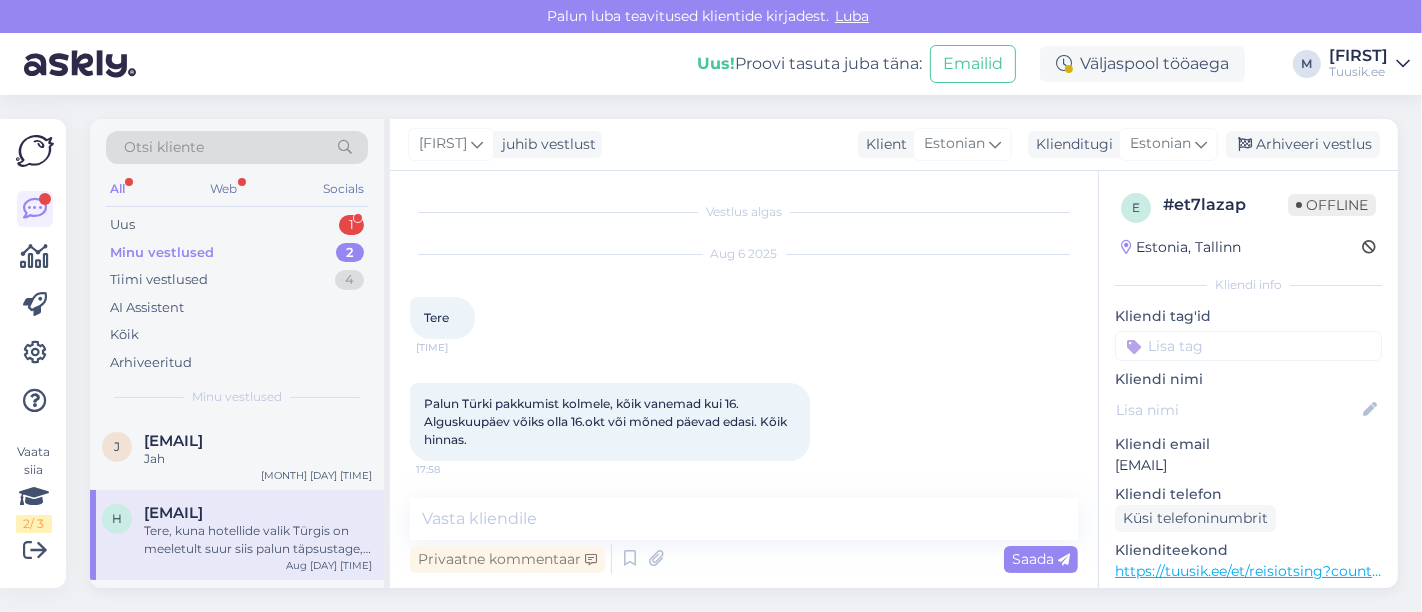 scroll, scrollTop: 123, scrollLeft: 0, axis: vertical 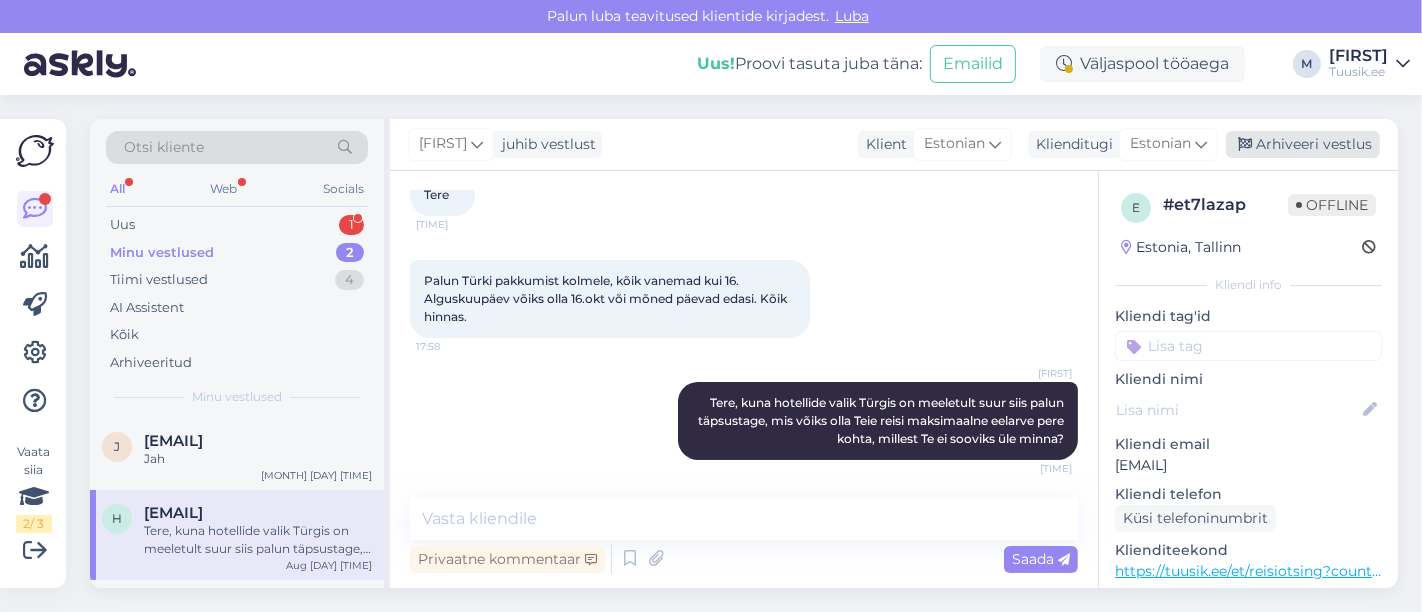 click on "Arhiveeri vestlus" at bounding box center [1303, 144] 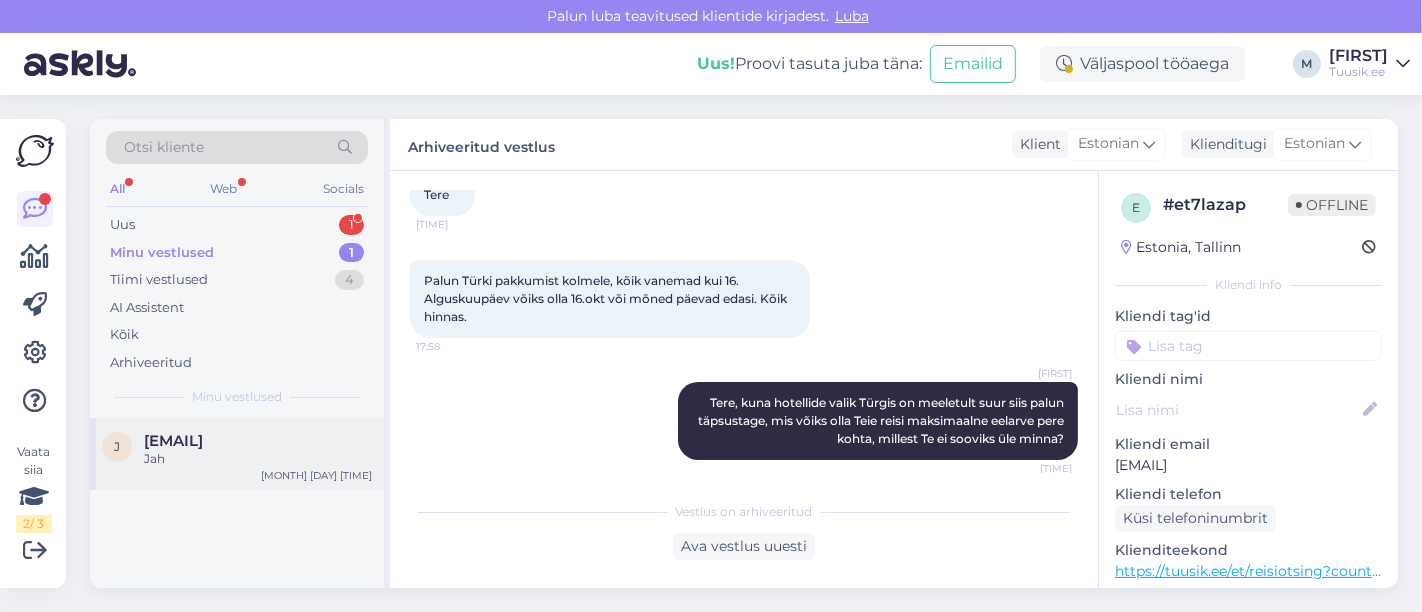 click on "Jah" at bounding box center (258, 459) 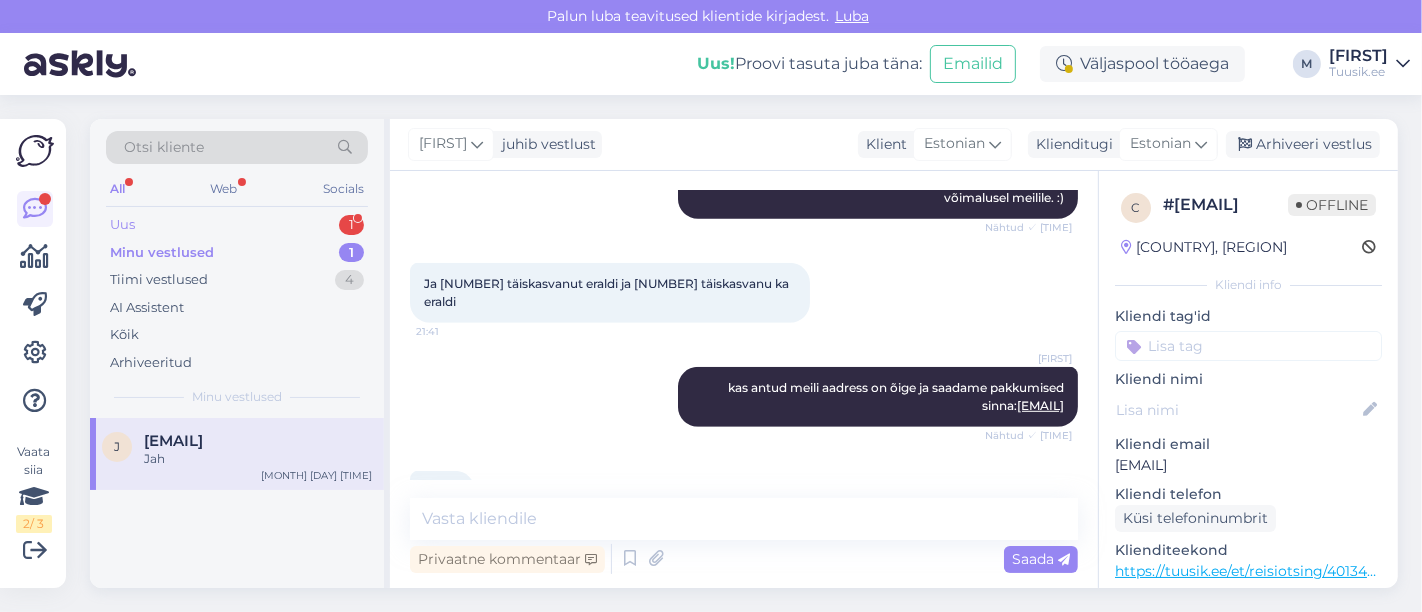 click on "Uus 1" at bounding box center [237, 225] 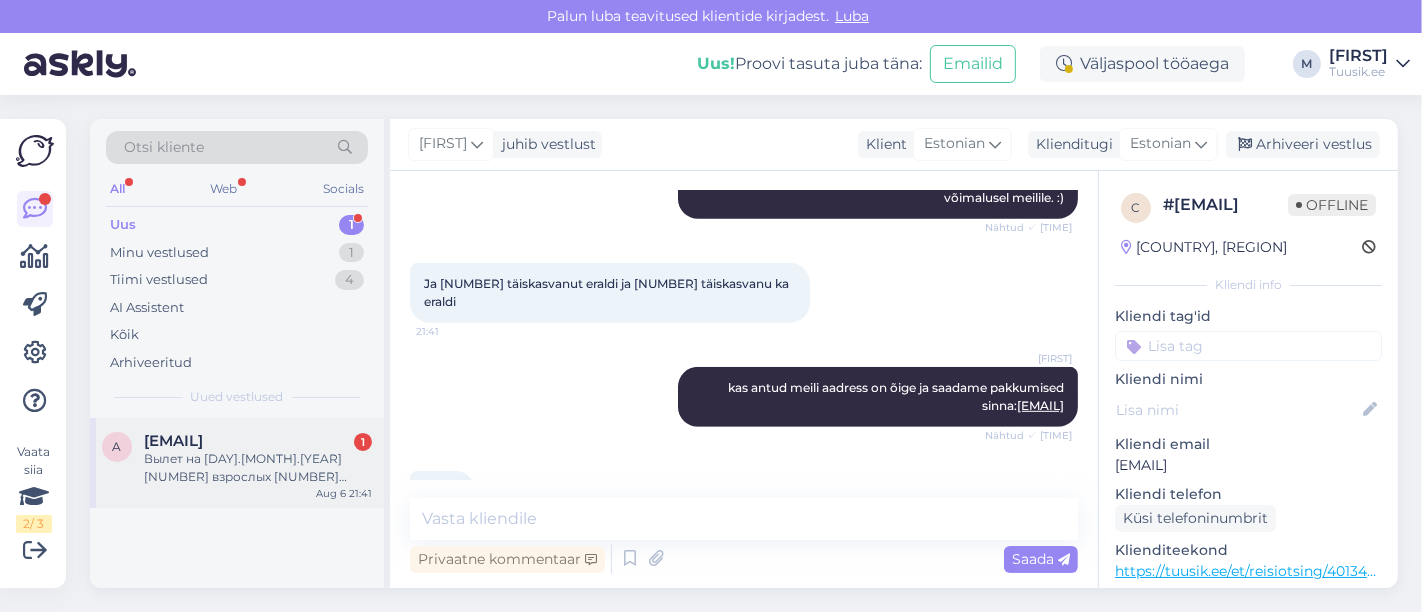 click on "Вылет на [DAY].[MONTH].[YEAR] [NUMBER] взрослых [NUMBER] ребенок. [NUMBER] ночей бюджет [NUMBER]" at bounding box center (258, 468) 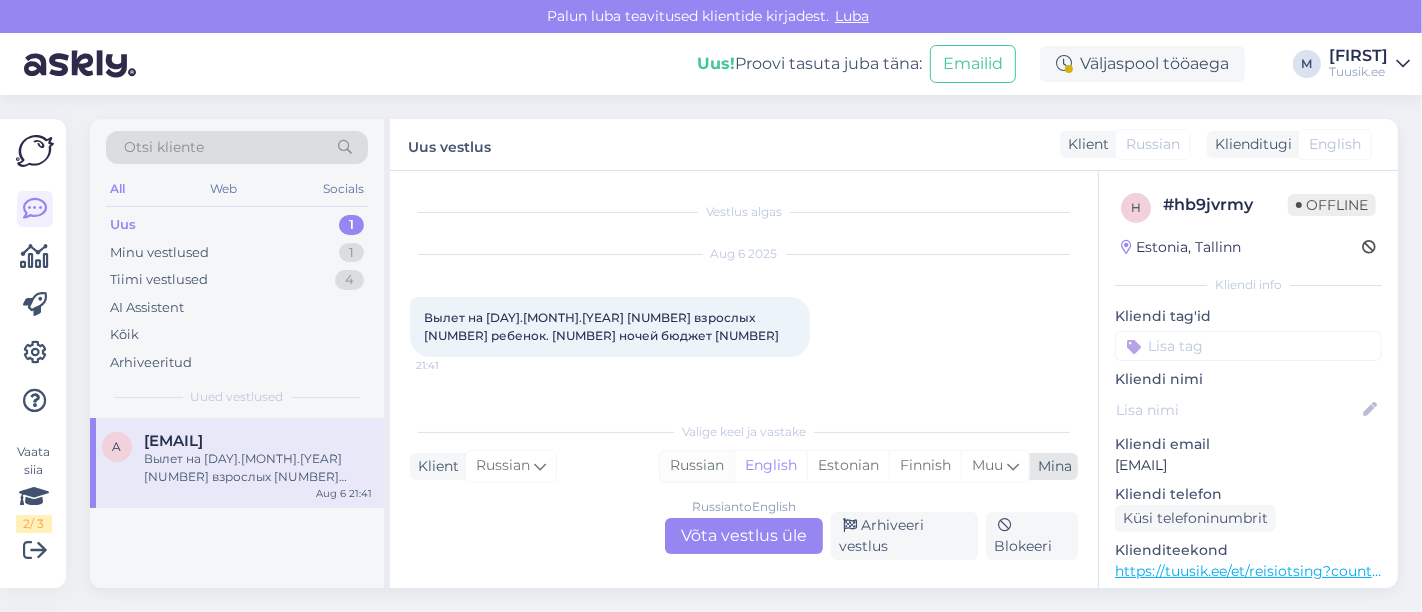 click on "Russian" at bounding box center (697, 466) 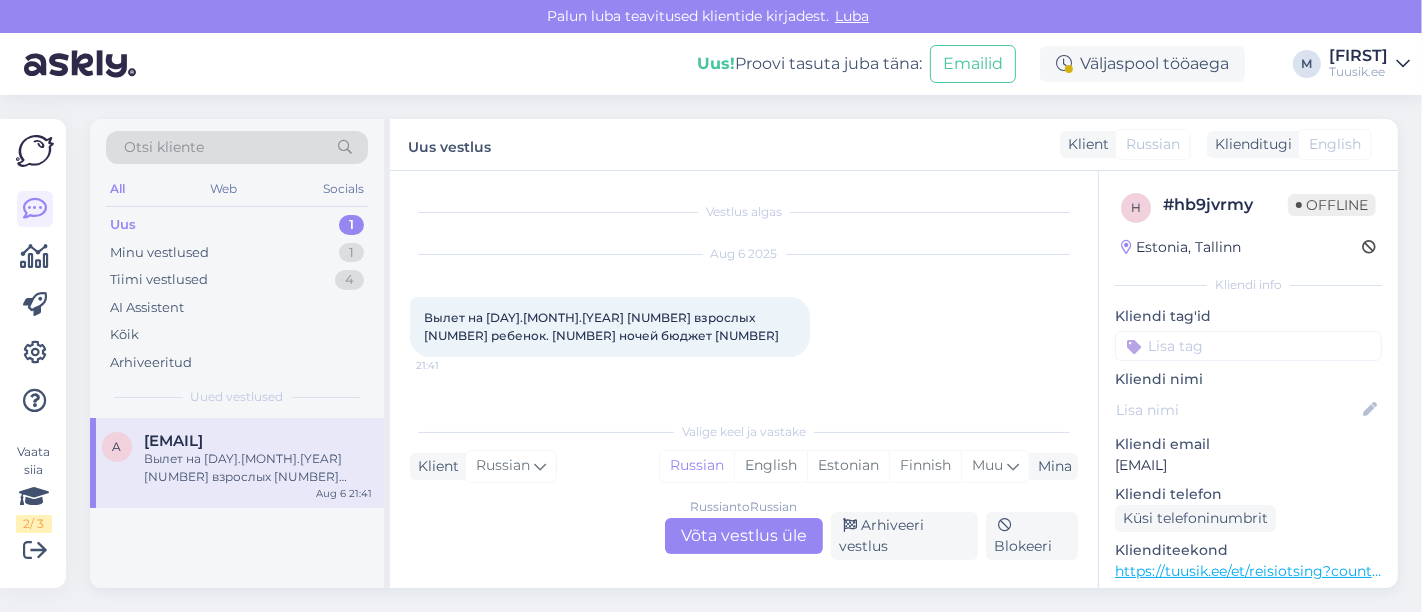 click on "Russian  to  Russian Võta vestlus üle" at bounding box center (744, 536) 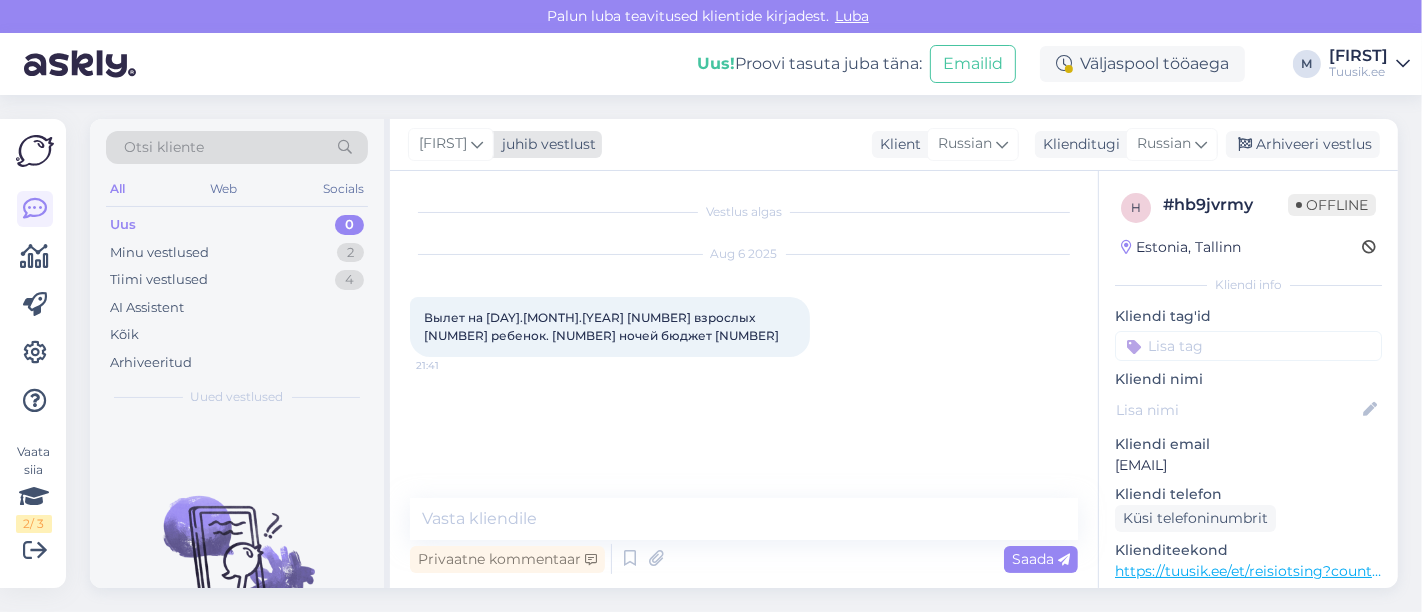 click on "juhib vestlust" at bounding box center (545, 144) 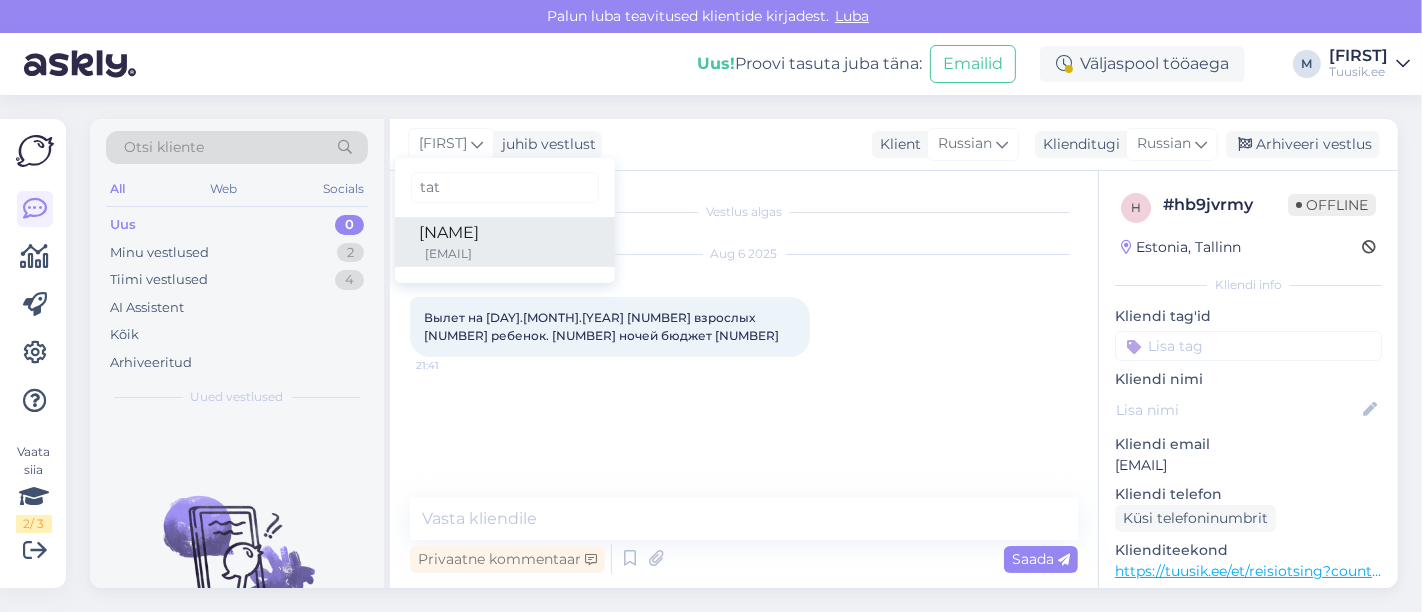 type on "tat" 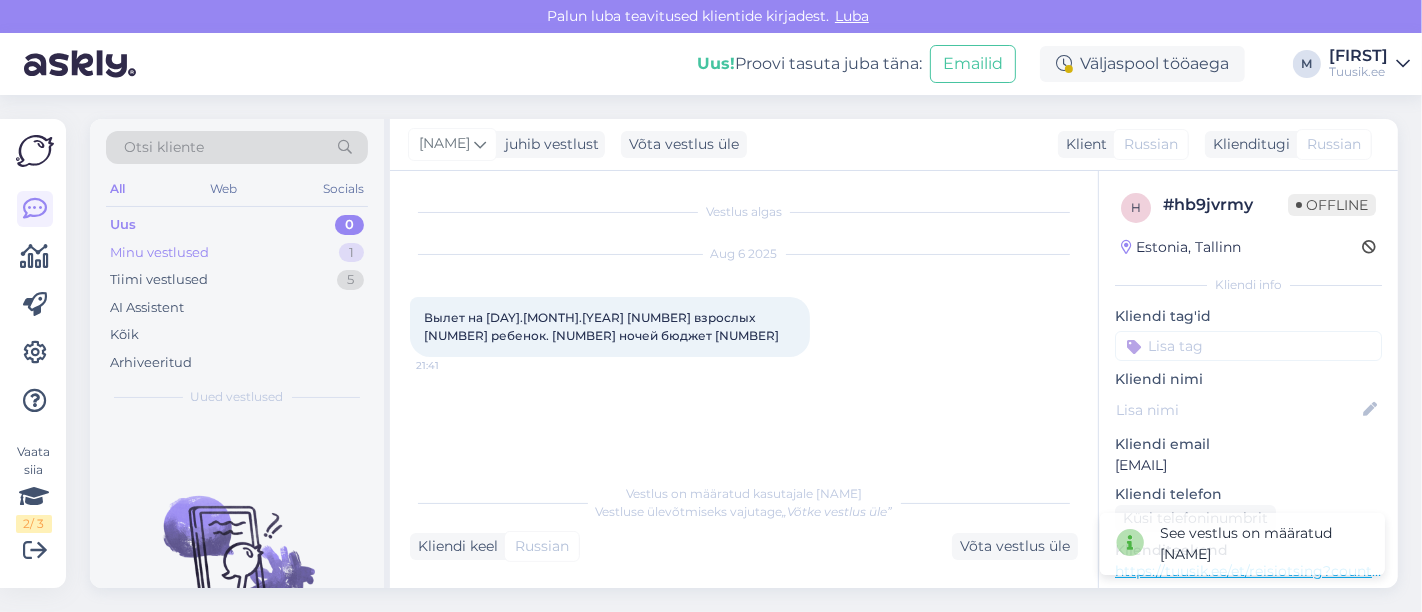 click on "Minu vestlused 1" at bounding box center (237, 253) 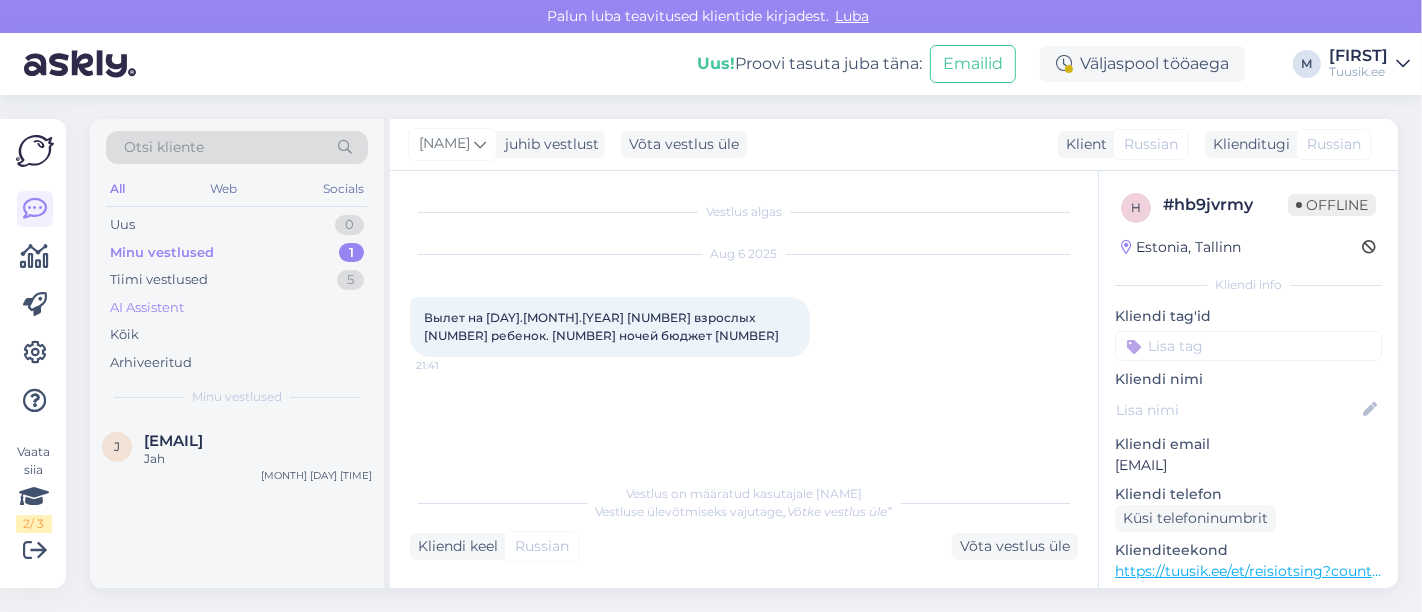 click on "AI Assistent" at bounding box center (147, 308) 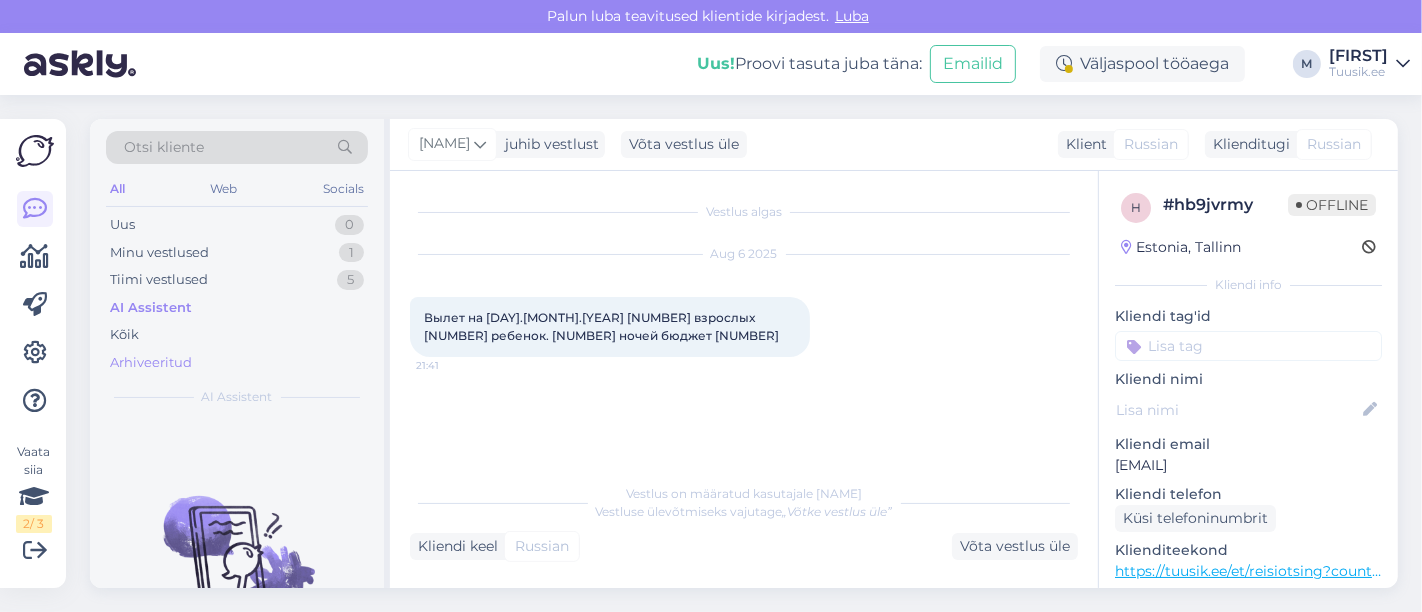 click on "Arhiveeritud" at bounding box center [151, 363] 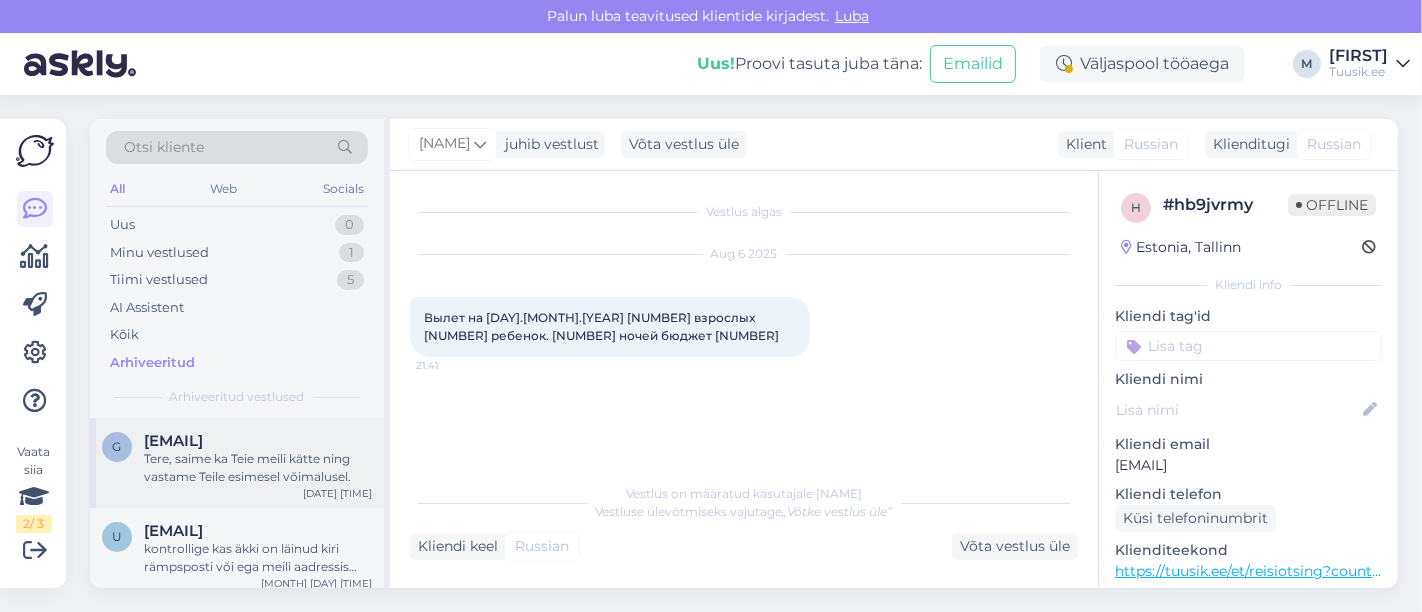 click on "g [EMAIL] Tere, saime ka Teie meili kätte ning vastame Teile esimesel võimalusel. [MONTH] [DAY] [TIME]" at bounding box center (237, 463) 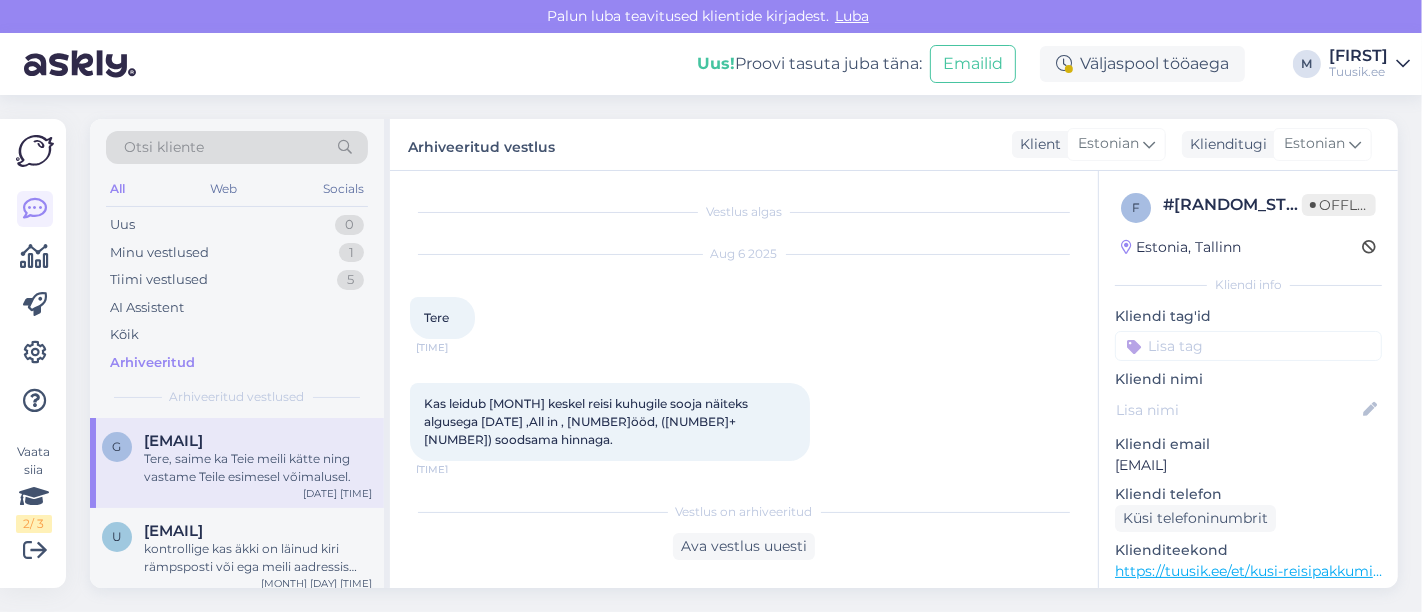 scroll, scrollTop: 180, scrollLeft: 0, axis: vertical 